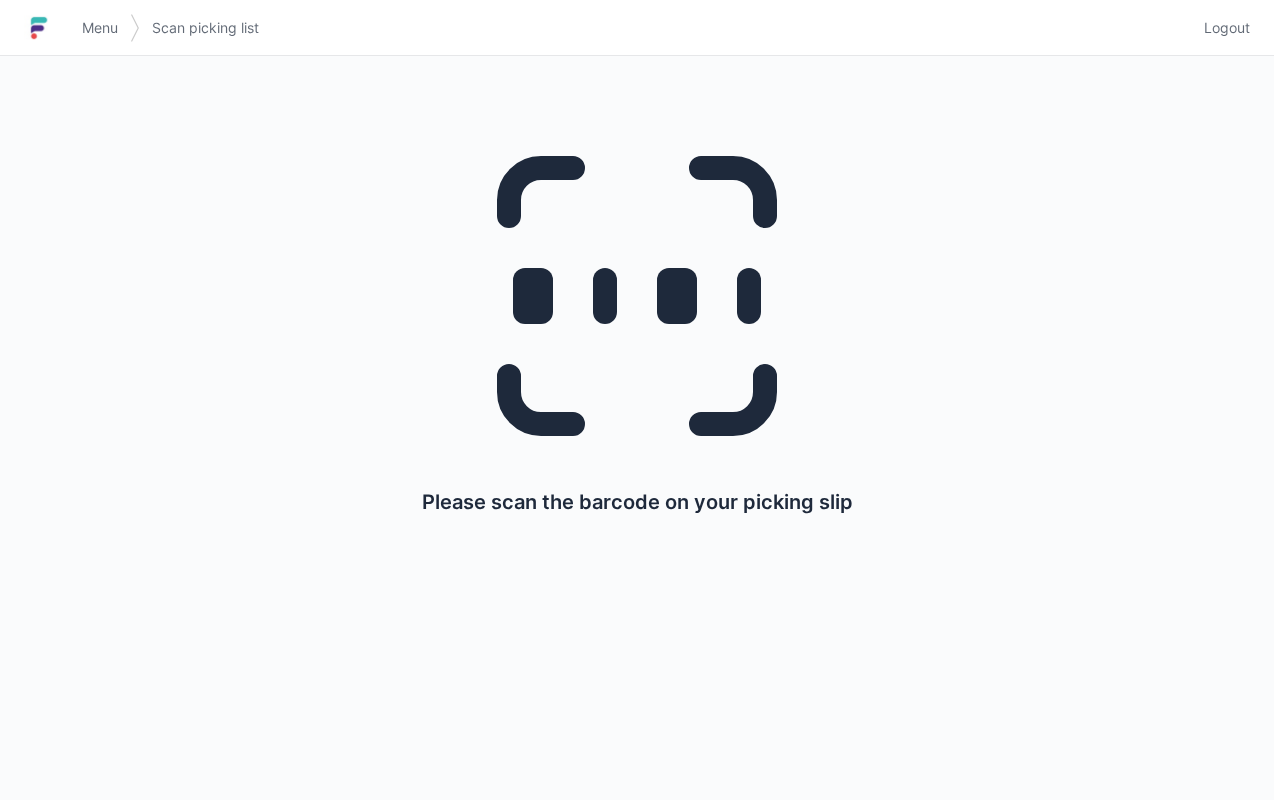 scroll, scrollTop: 0, scrollLeft: 0, axis: both 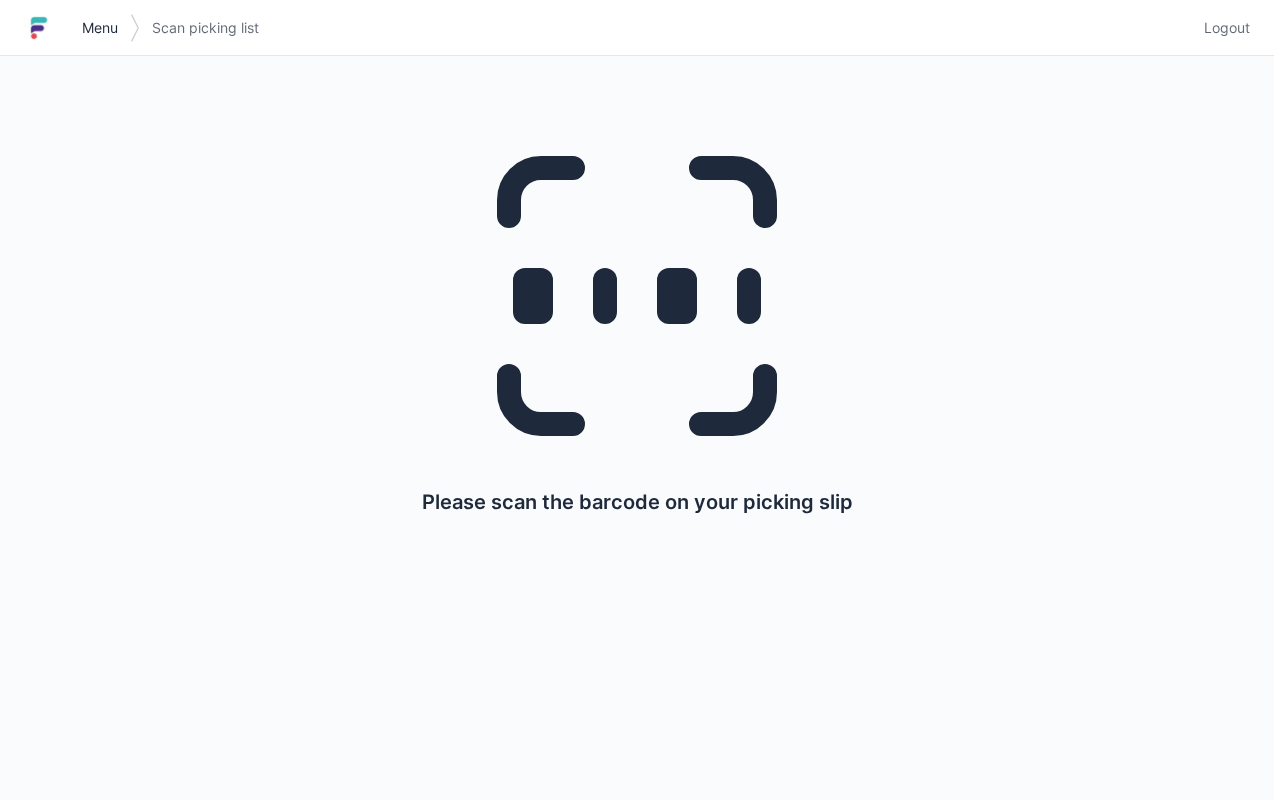 click on "Menu" at bounding box center (100, 28) 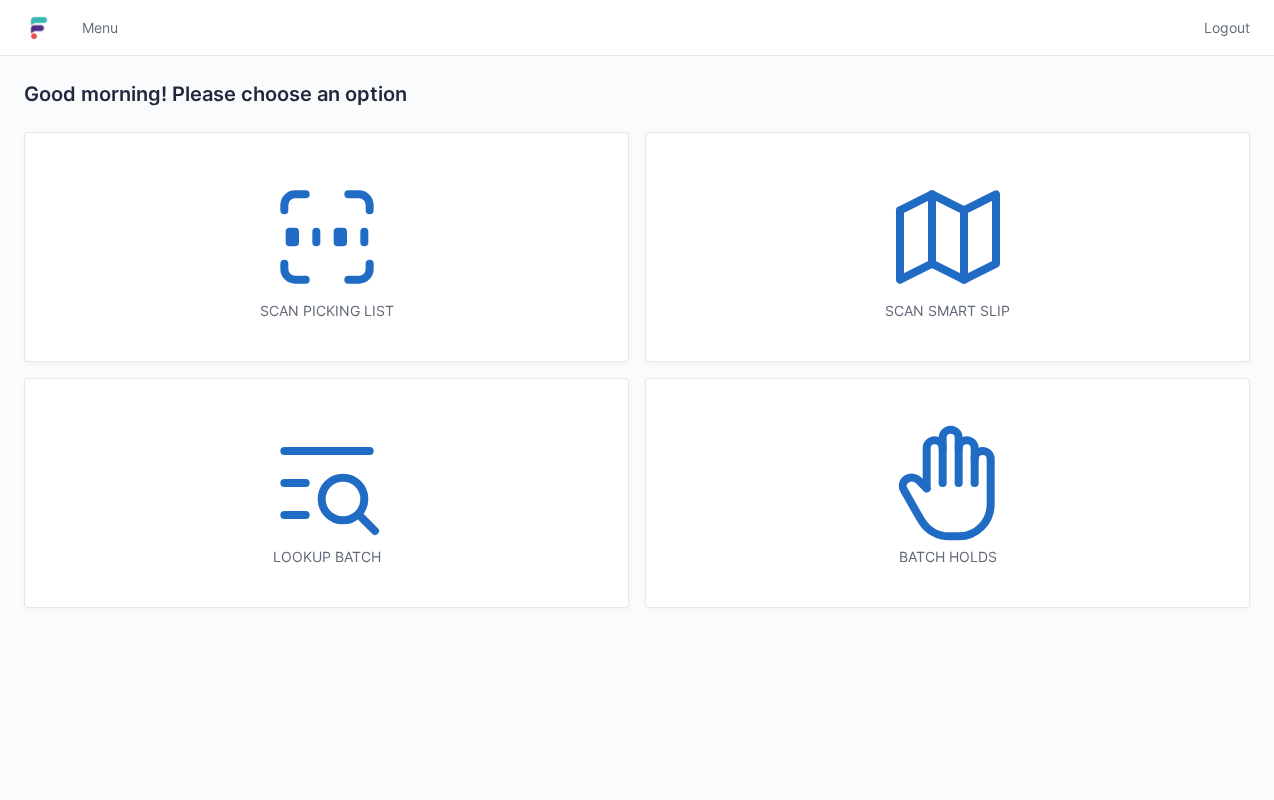 scroll, scrollTop: 0, scrollLeft: 0, axis: both 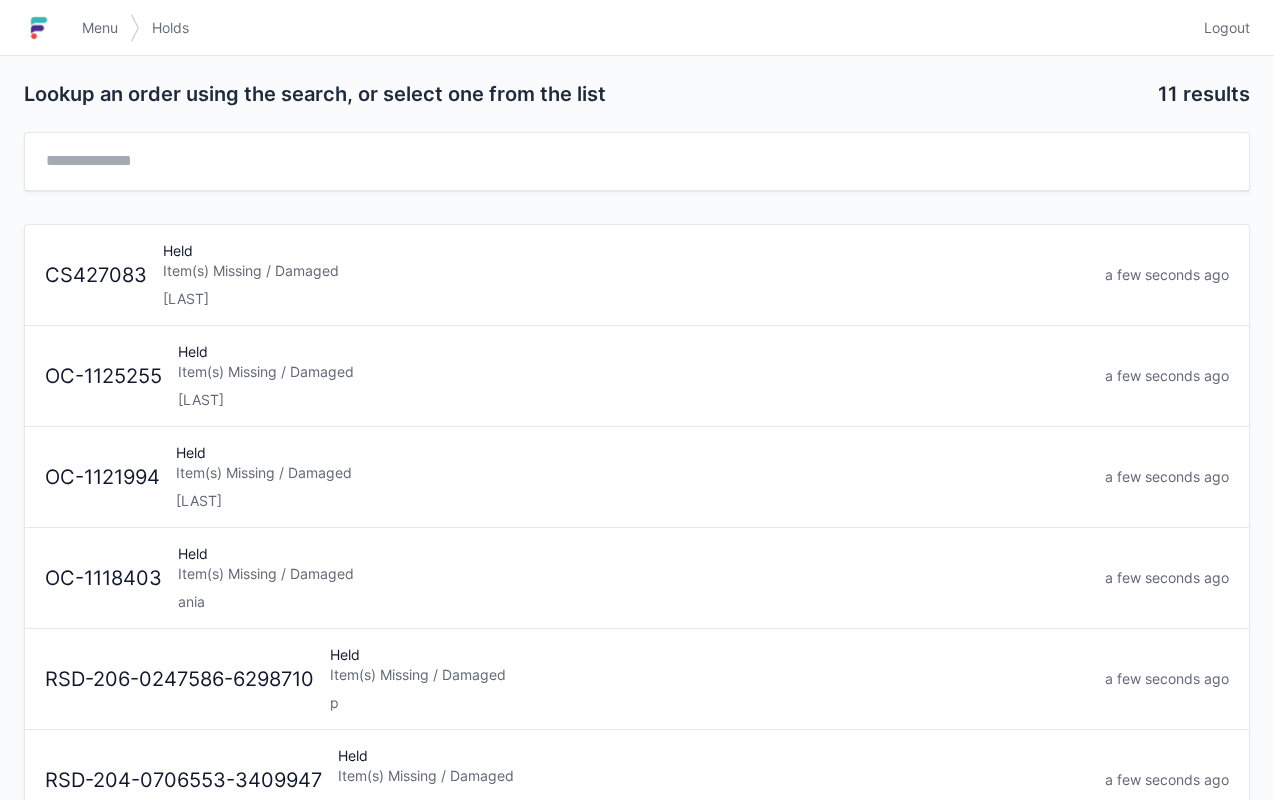 click on "ania" at bounding box center [633, 602] 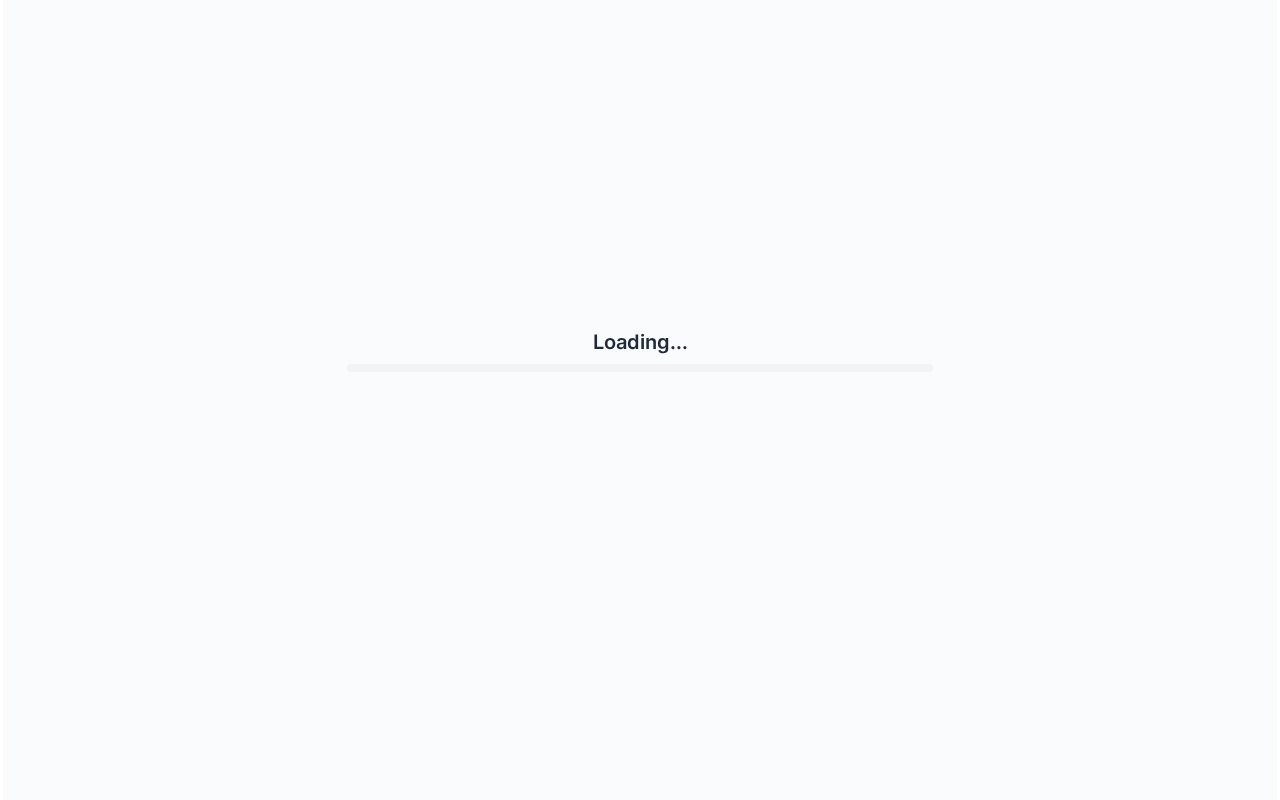 scroll, scrollTop: 0, scrollLeft: 0, axis: both 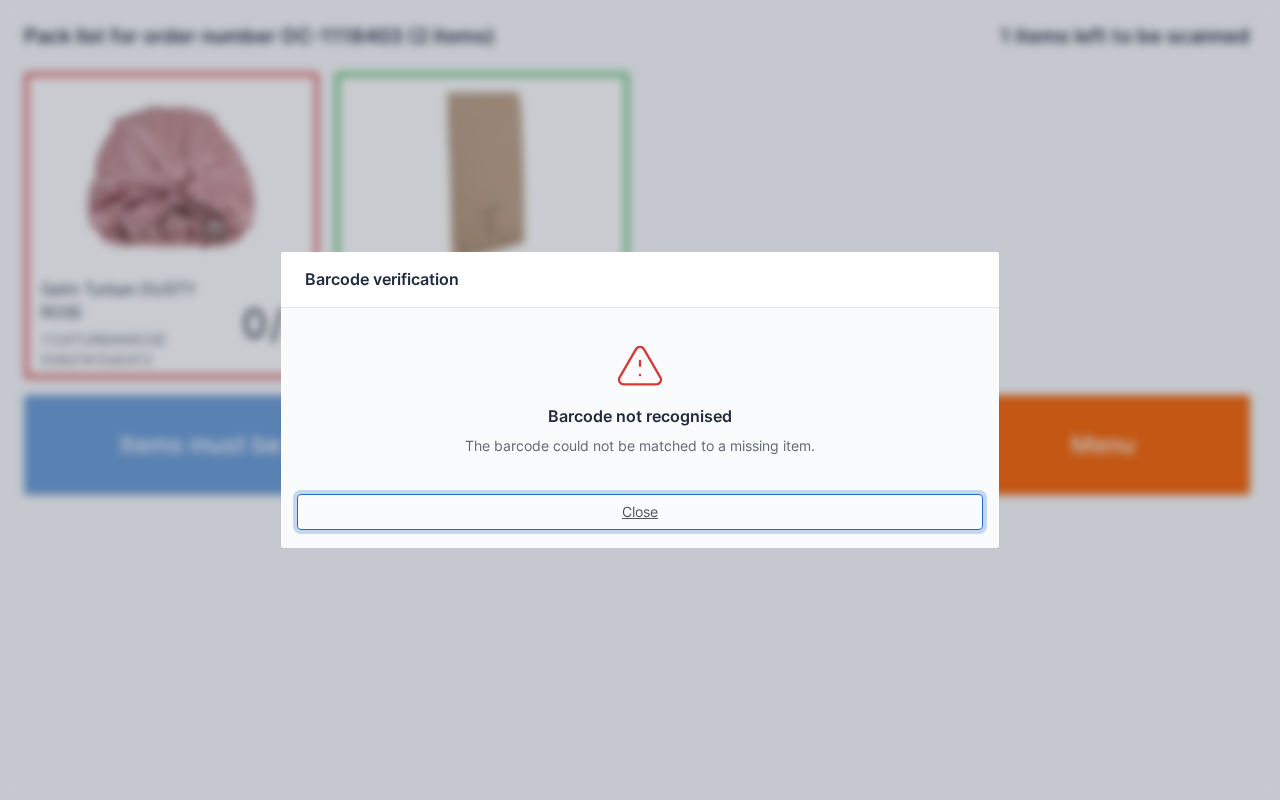click on "Close" at bounding box center (640, 512) 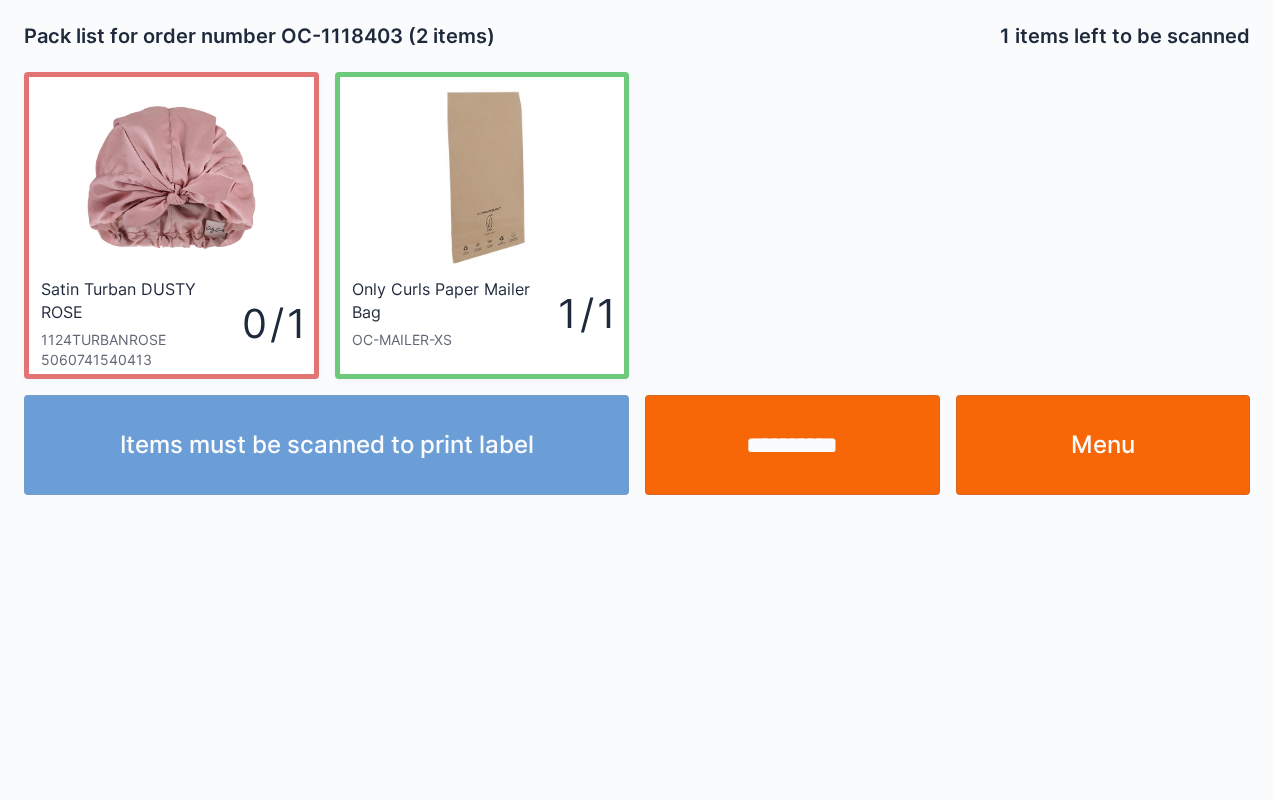 click on "**********" at bounding box center (792, 445) 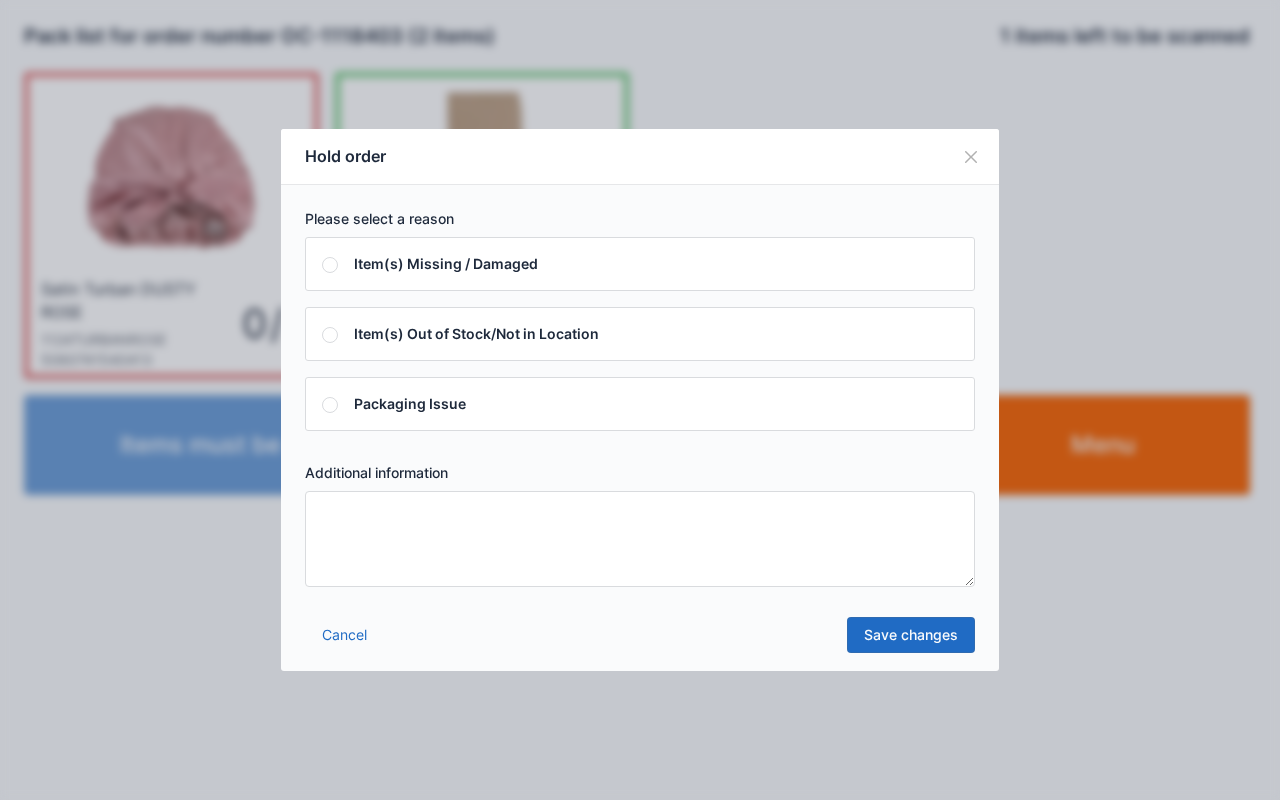 click on "Save changes" at bounding box center (911, 635) 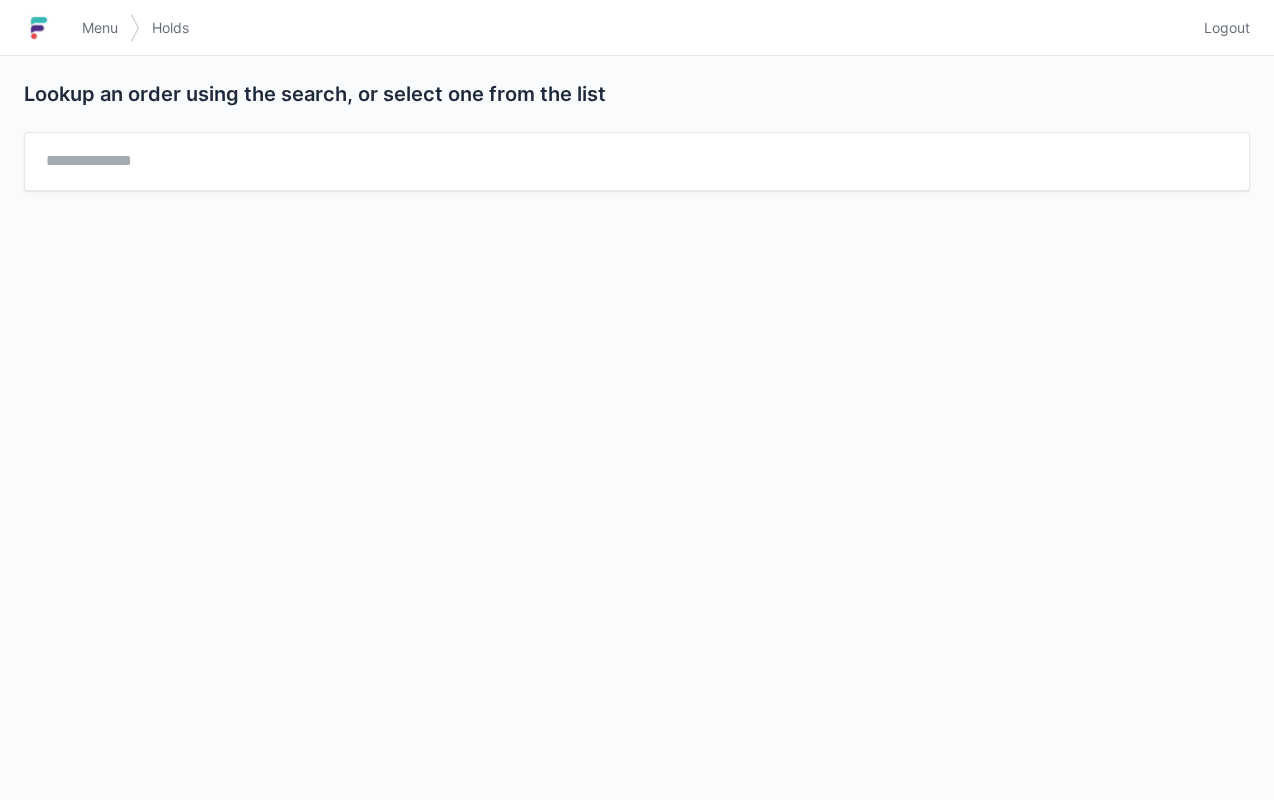 scroll, scrollTop: 0, scrollLeft: 0, axis: both 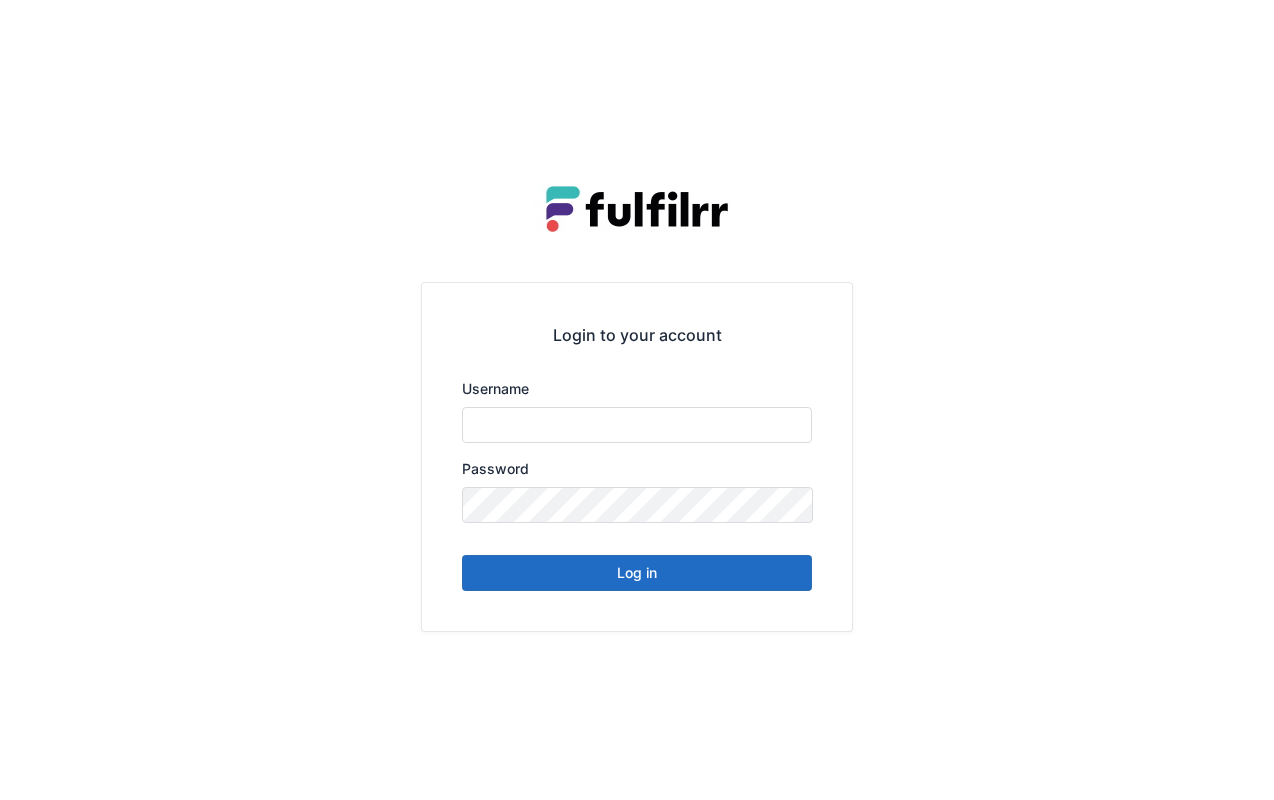 type on "******" 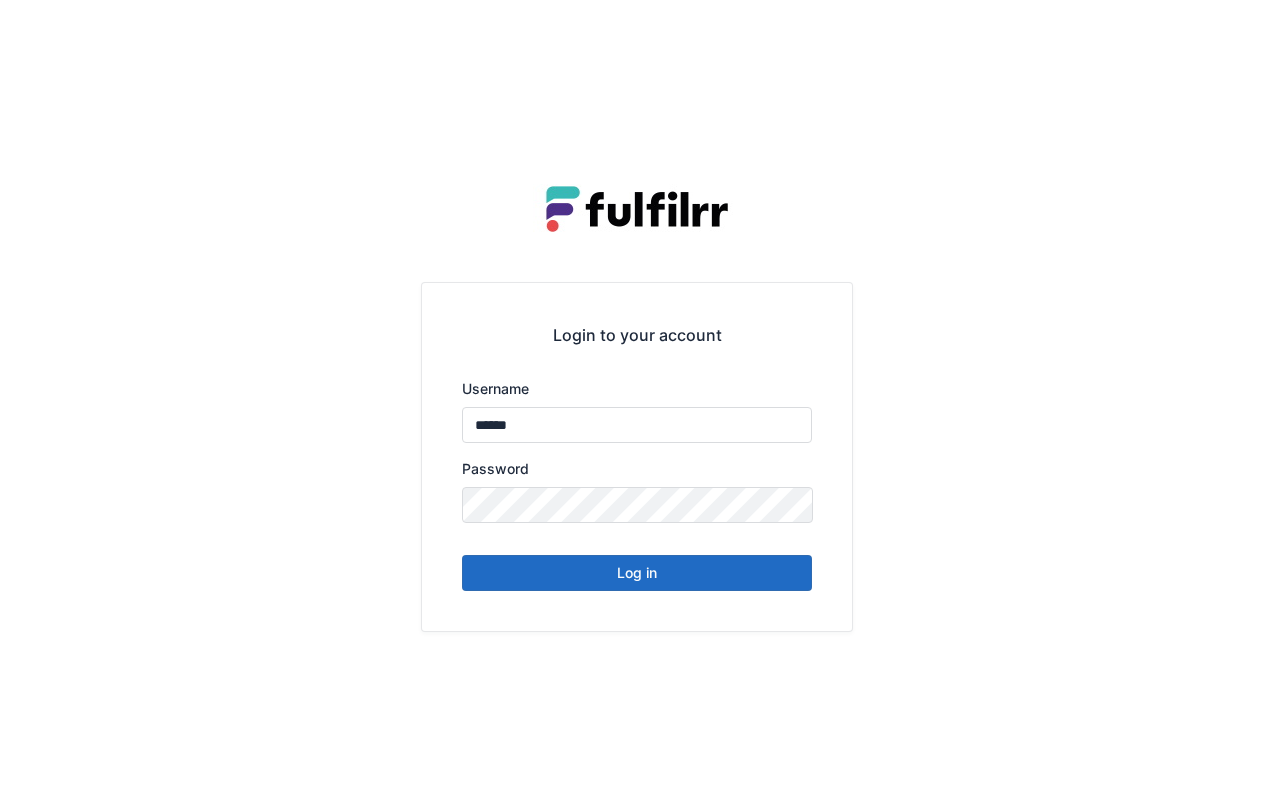 click on "Log in" at bounding box center (637, 573) 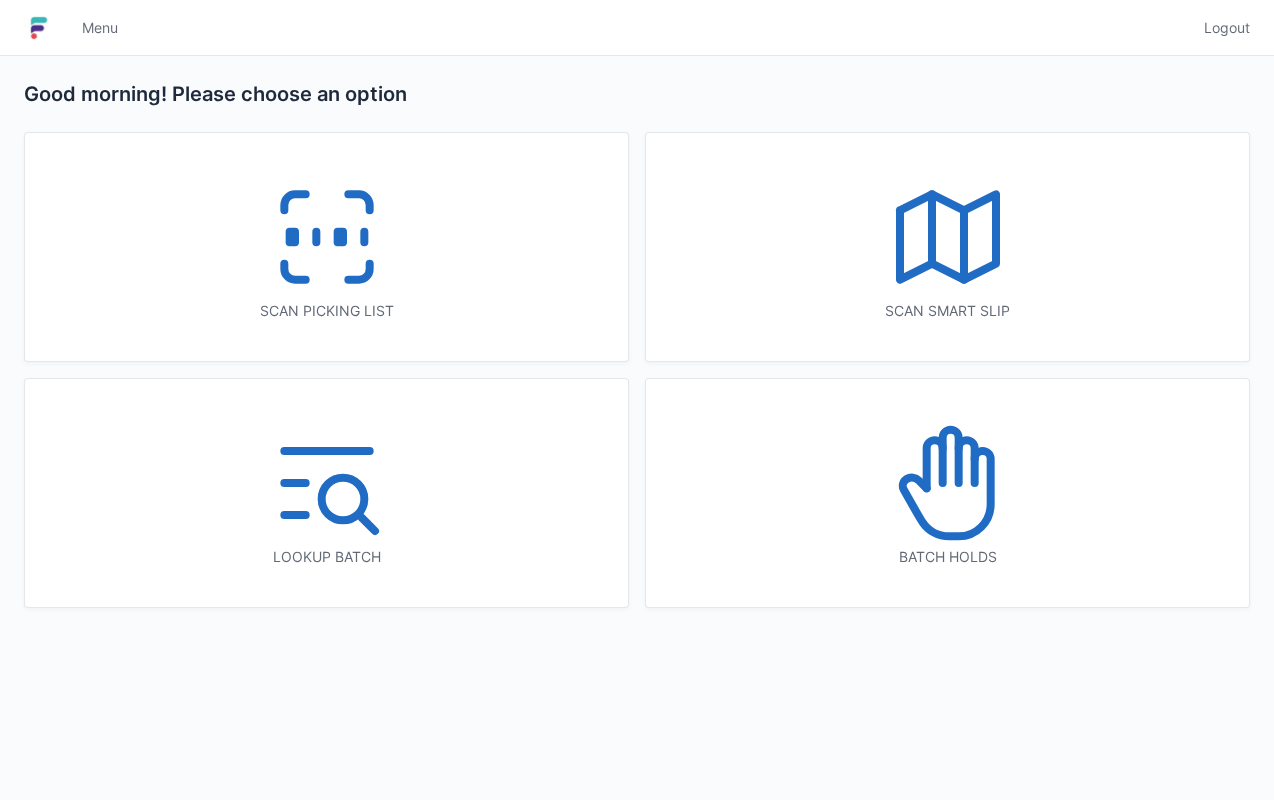 scroll, scrollTop: 0, scrollLeft: 0, axis: both 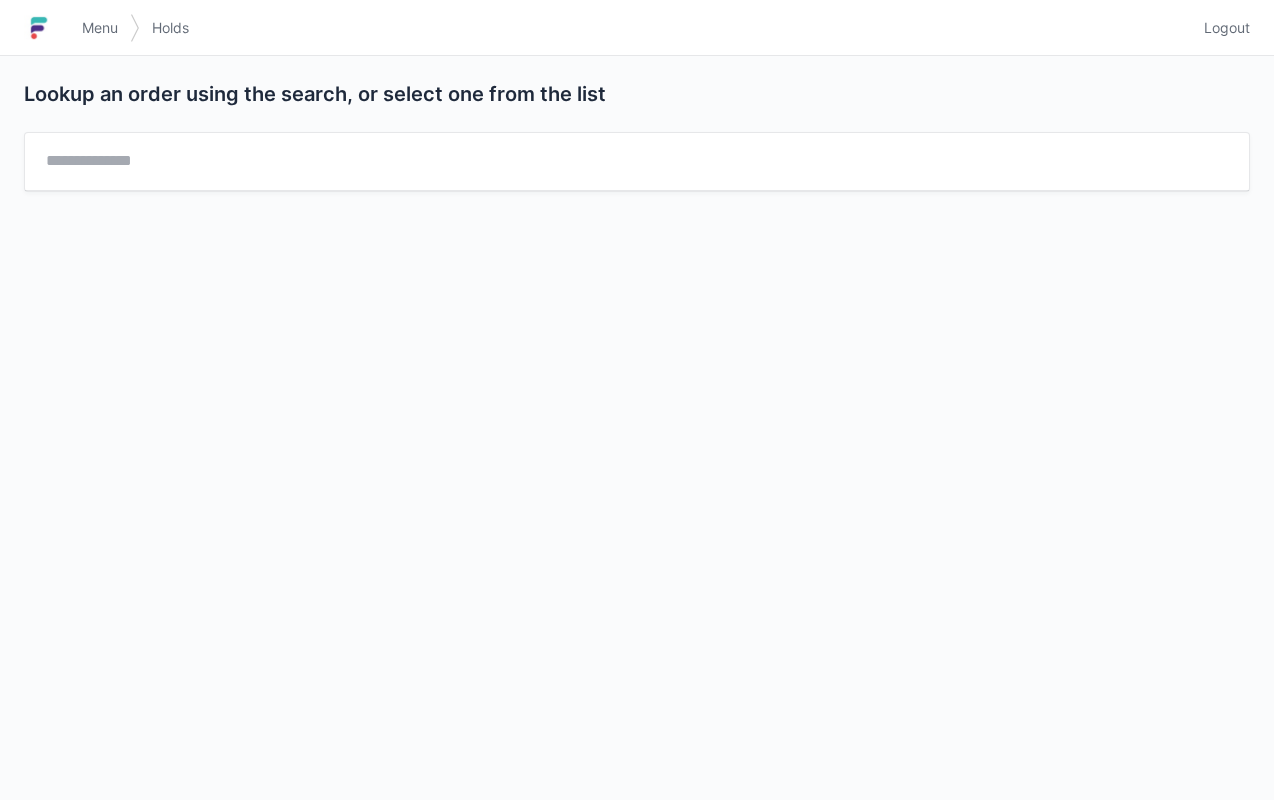 click on "Menu" at bounding box center [100, 28] 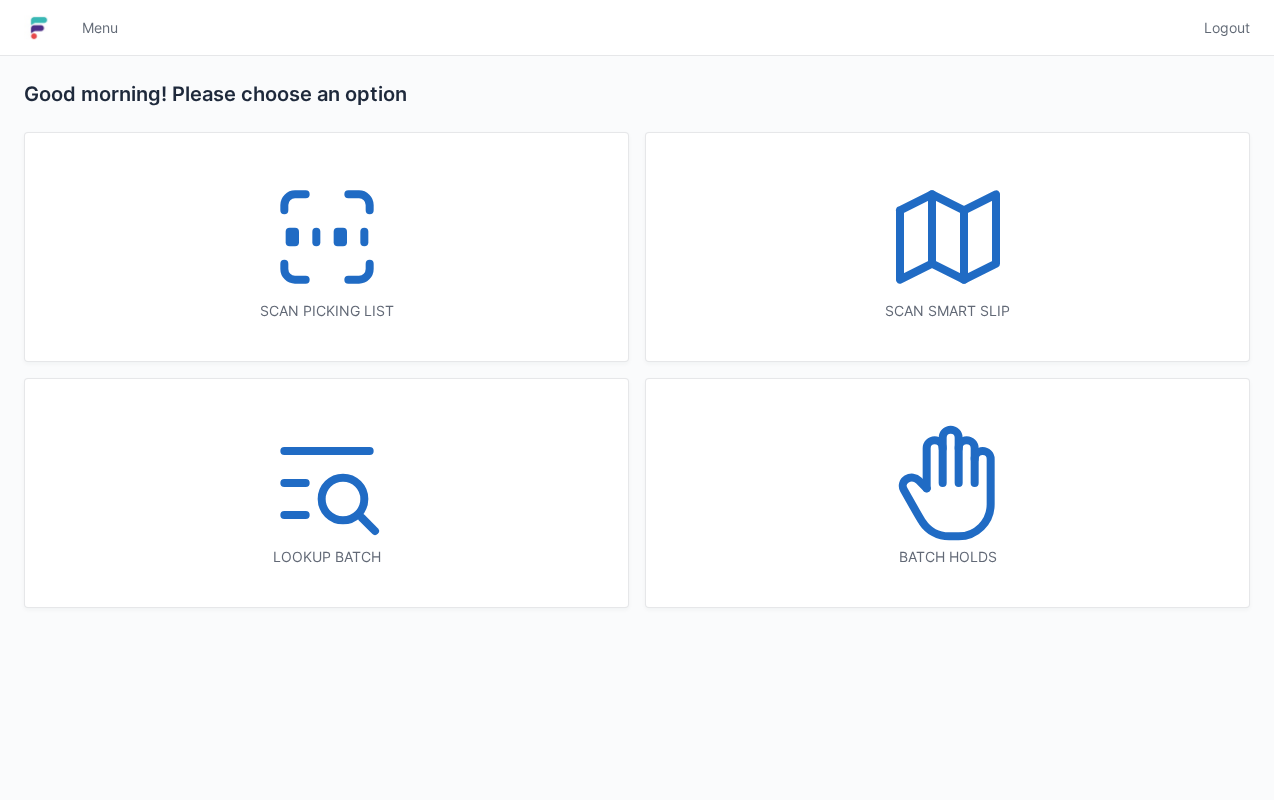 scroll, scrollTop: 0, scrollLeft: 0, axis: both 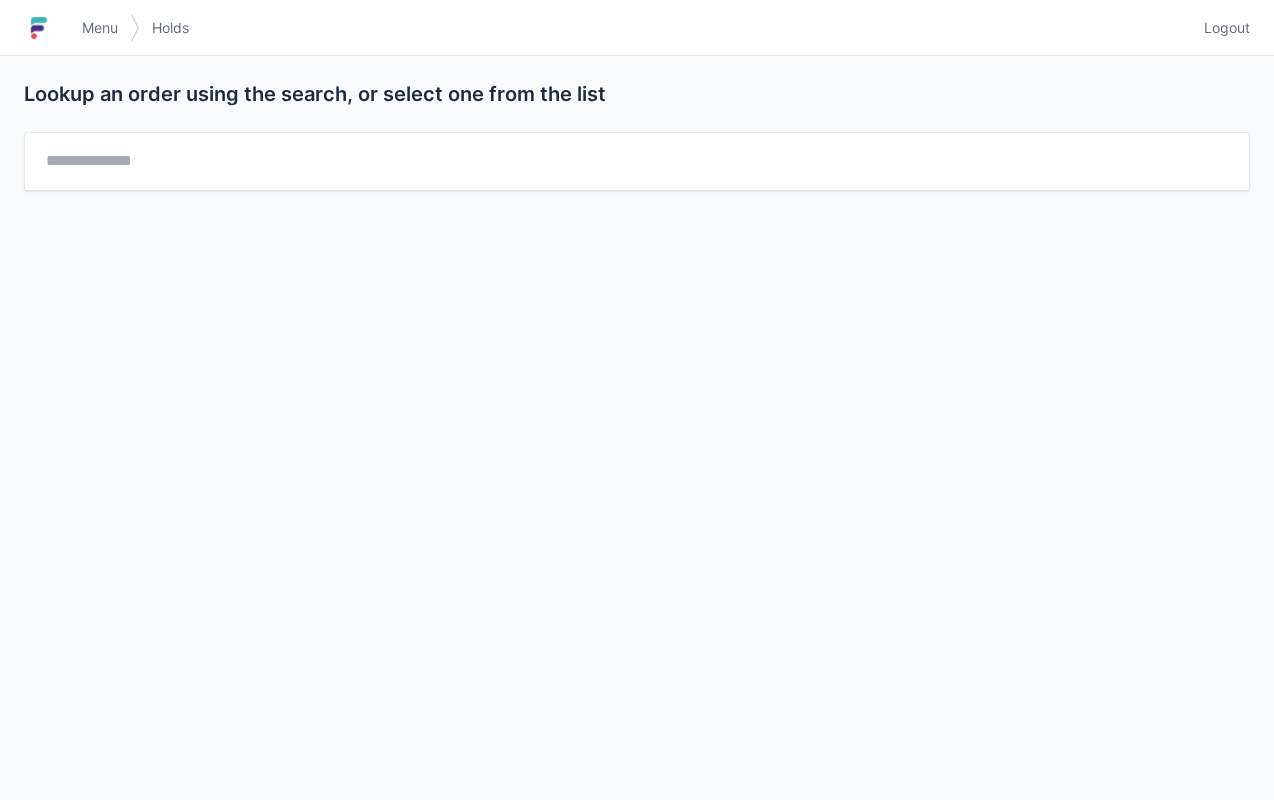 click on "Logout" at bounding box center [1227, 28] 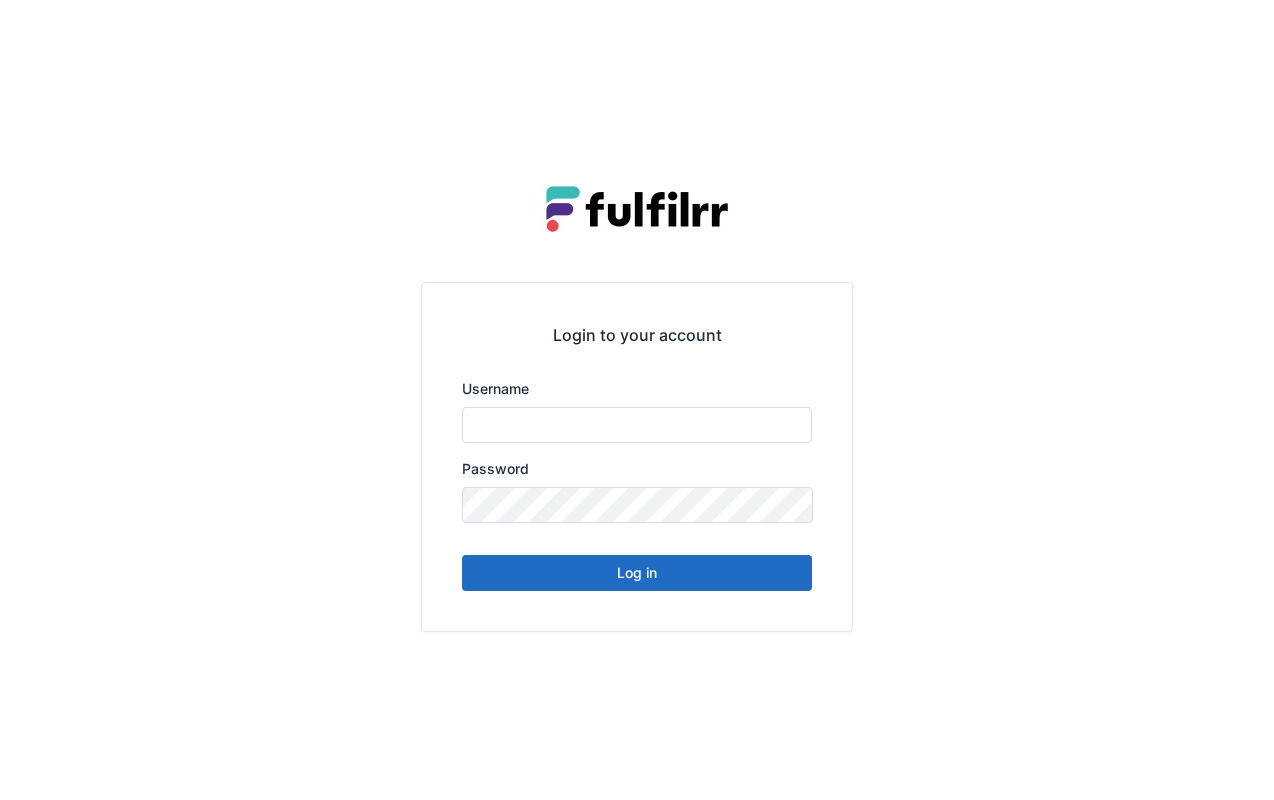 scroll, scrollTop: 0, scrollLeft: 0, axis: both 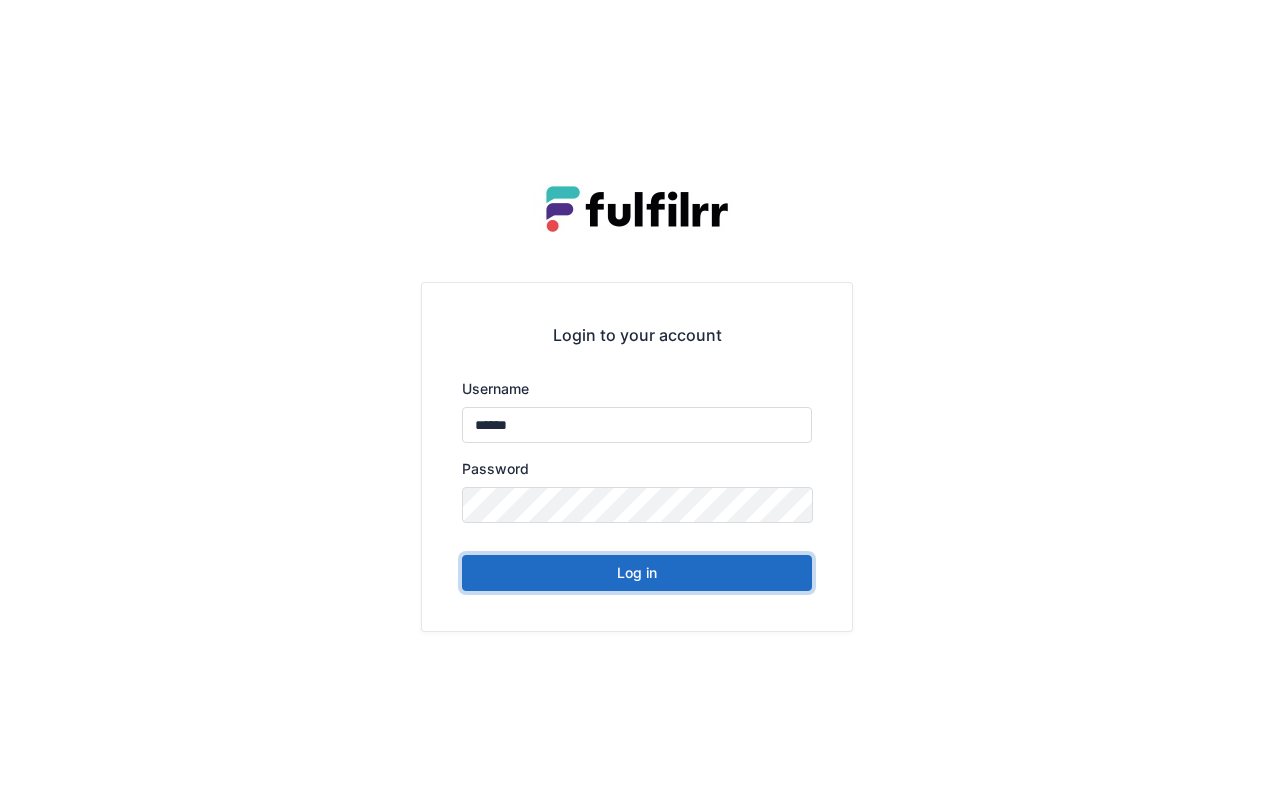 click on "Log in" at bounding box center (637, 573) 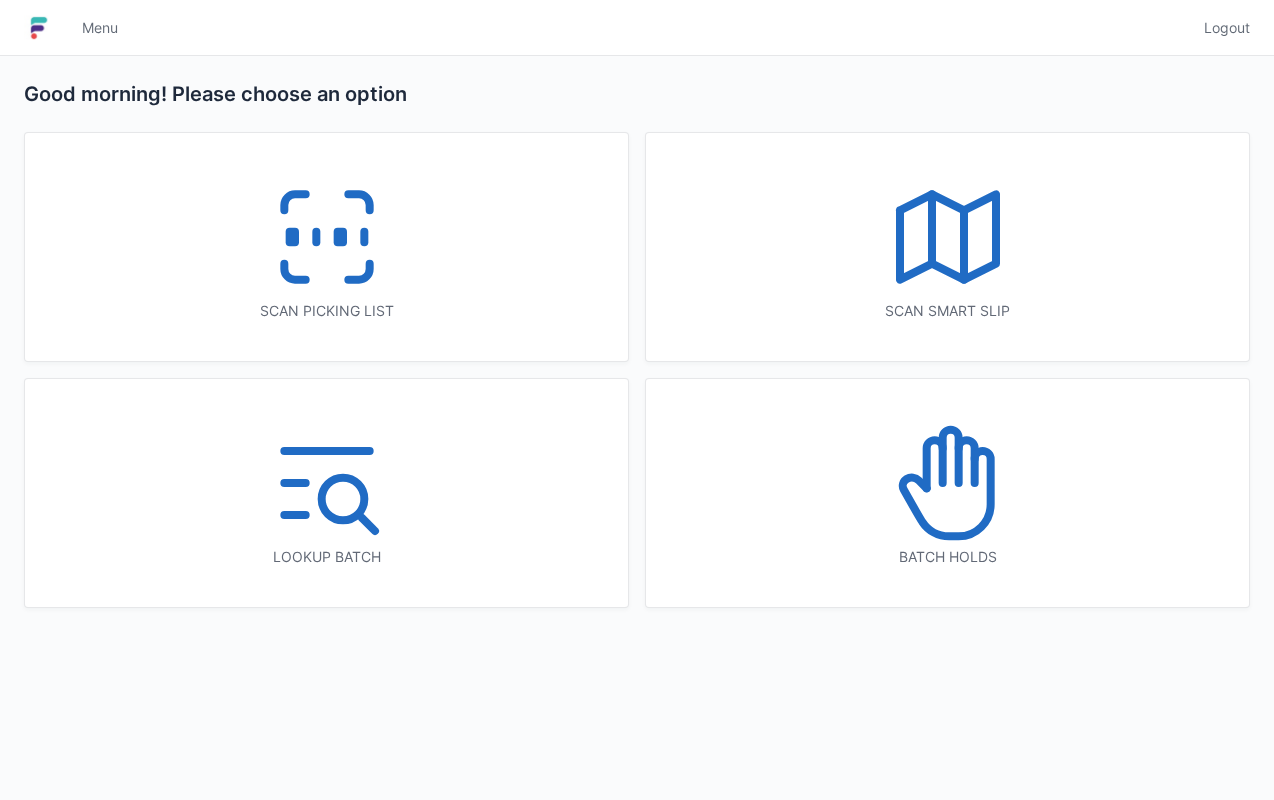 scroll, scrollTop: 0, scrollLeft: 0, axis: both 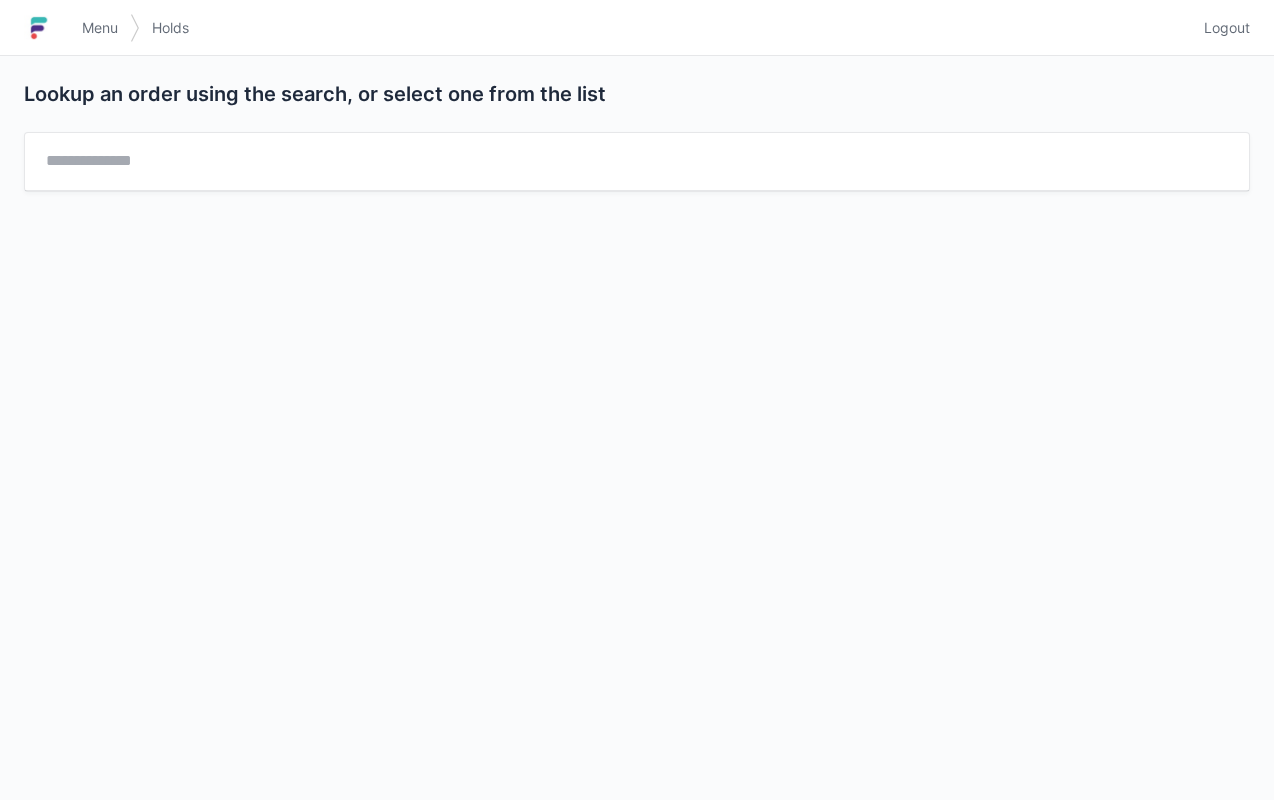 click on "Holds" at bounding box center (170, 28) 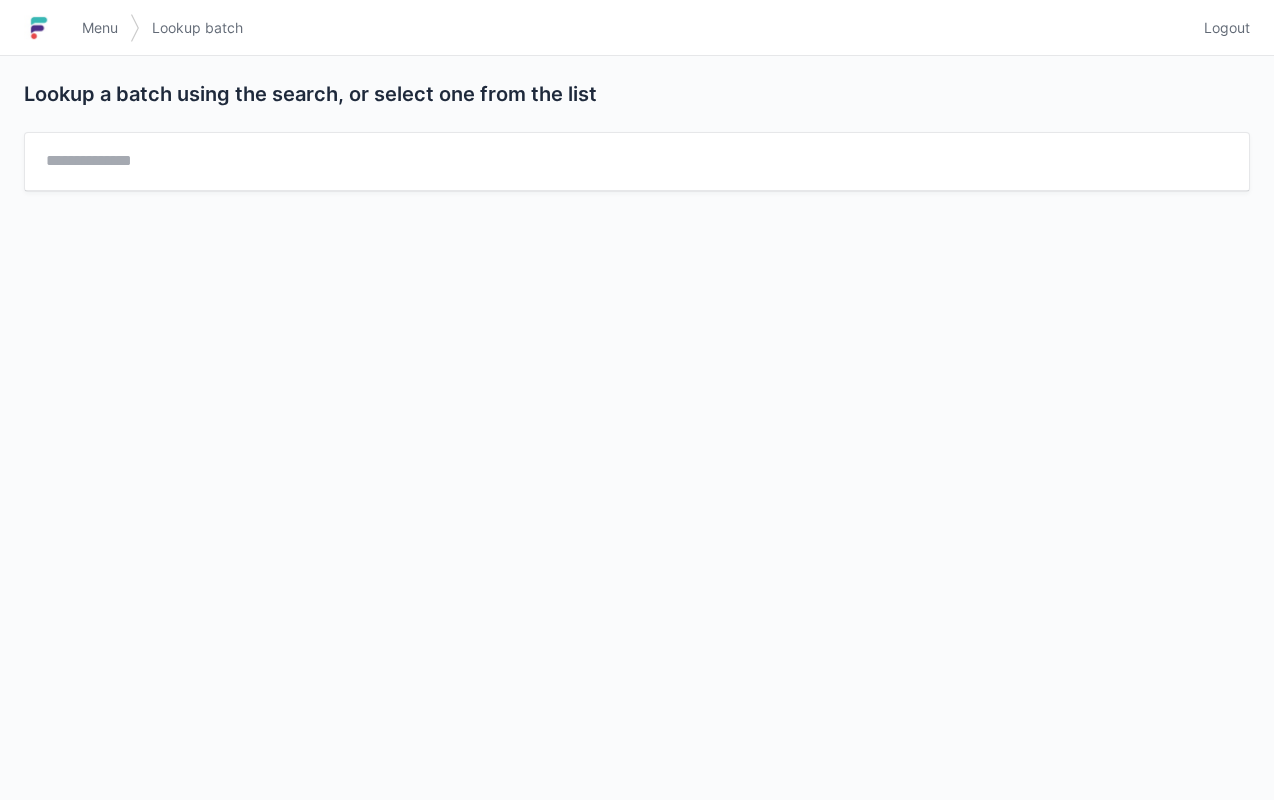scroll, scrollTop: 0, scrollLeft: 0, axis: both 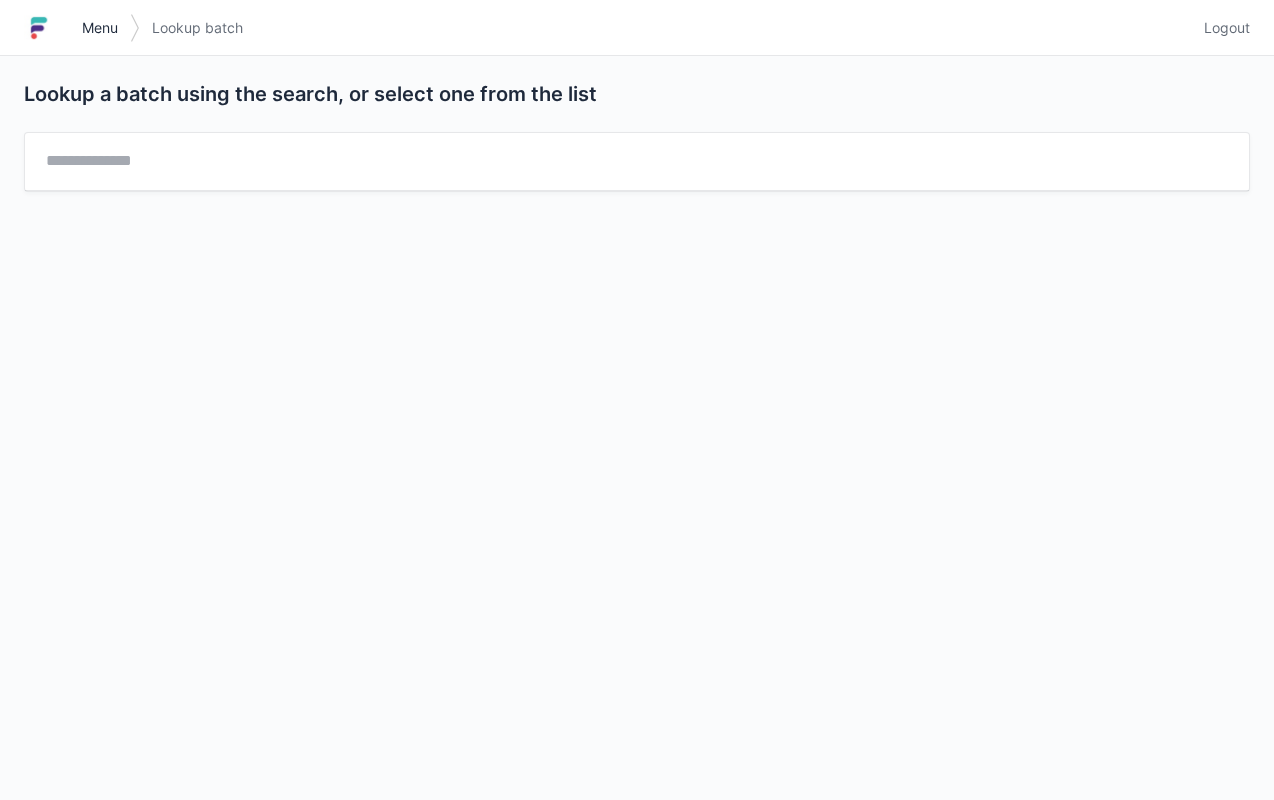 click on "Menu" at bounding box center (100, 28) 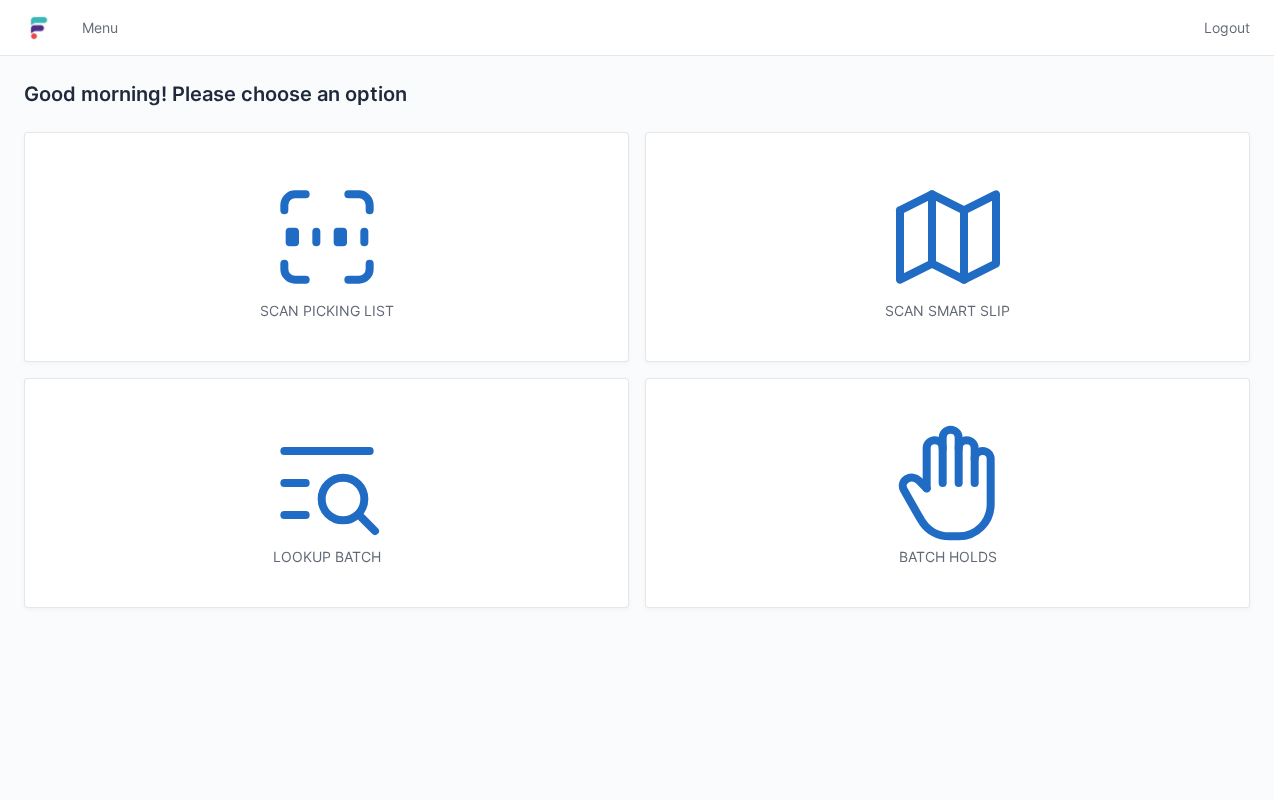 scroll, scrollTop: 0, scrollLeft: 0, axis: both 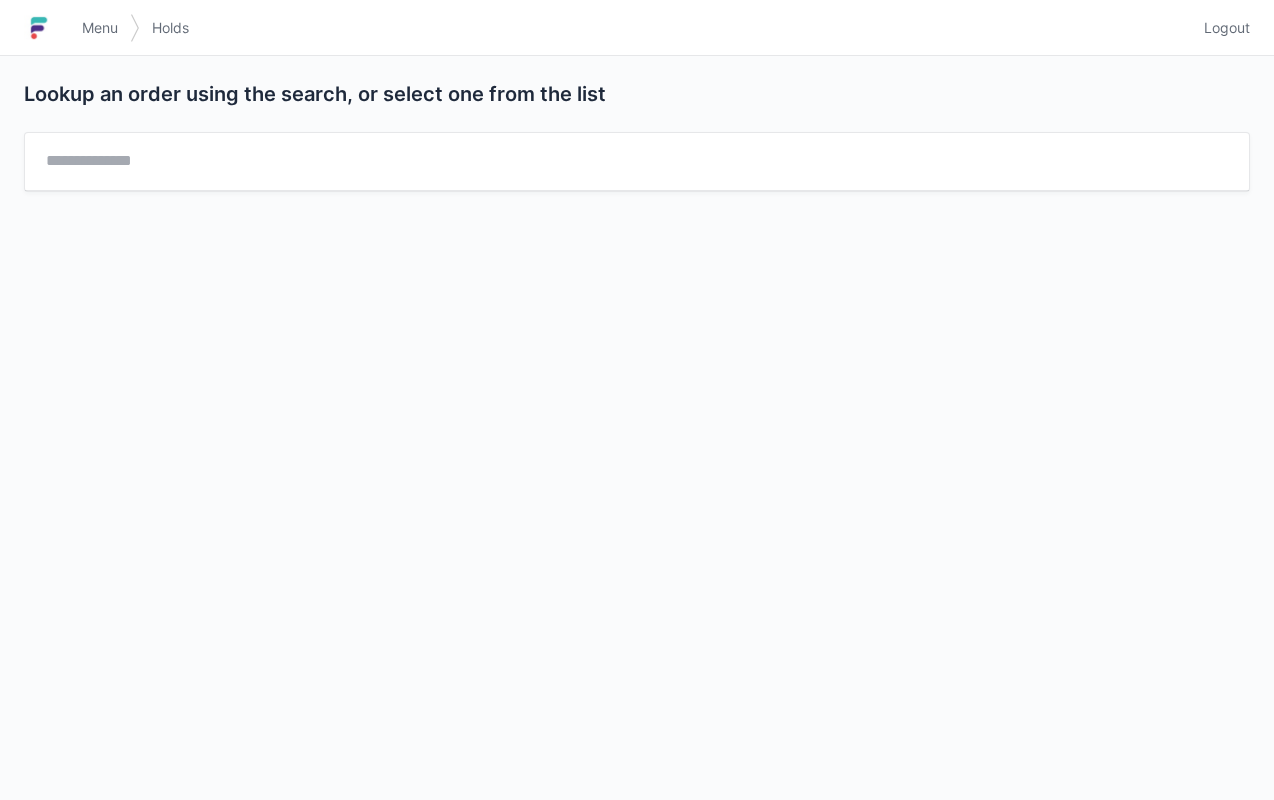 click at bounding box center (637, 161) 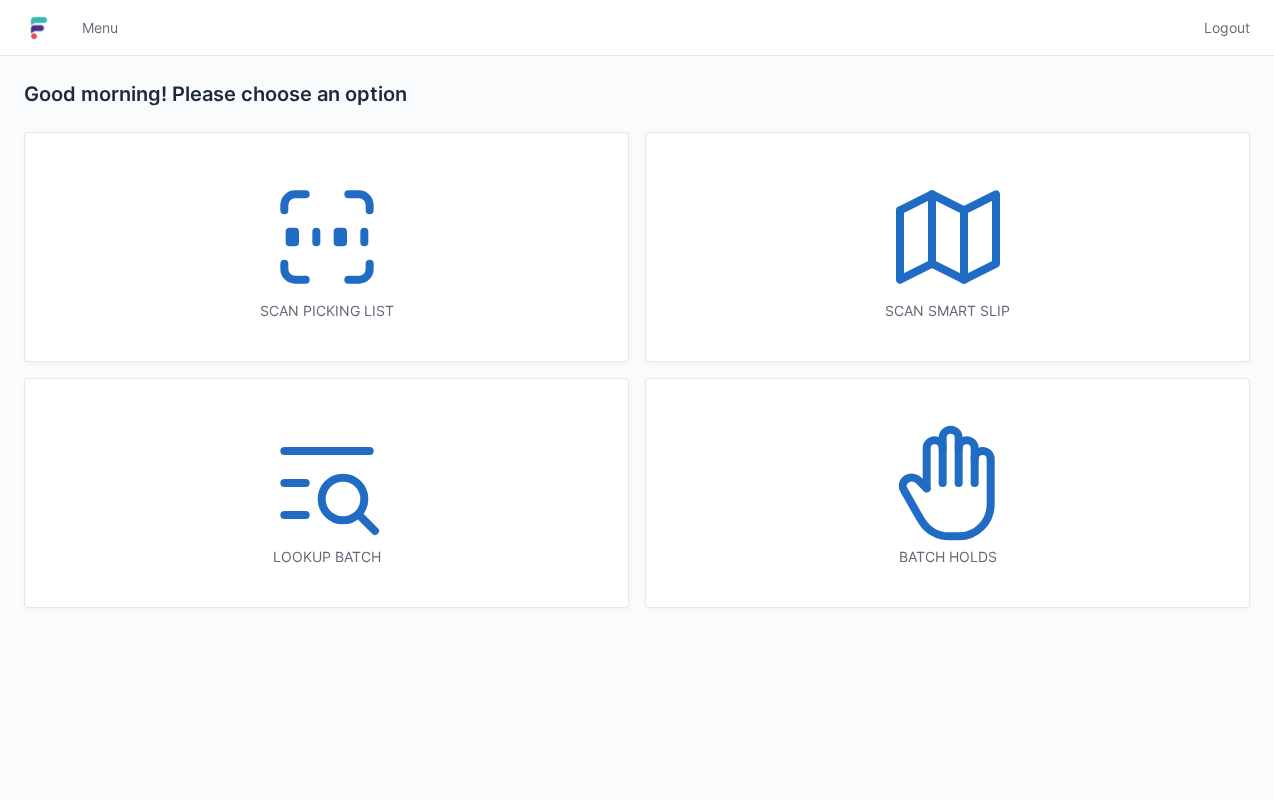 scroll, scrollTop: 0, scrollLeft: 0, axis: both 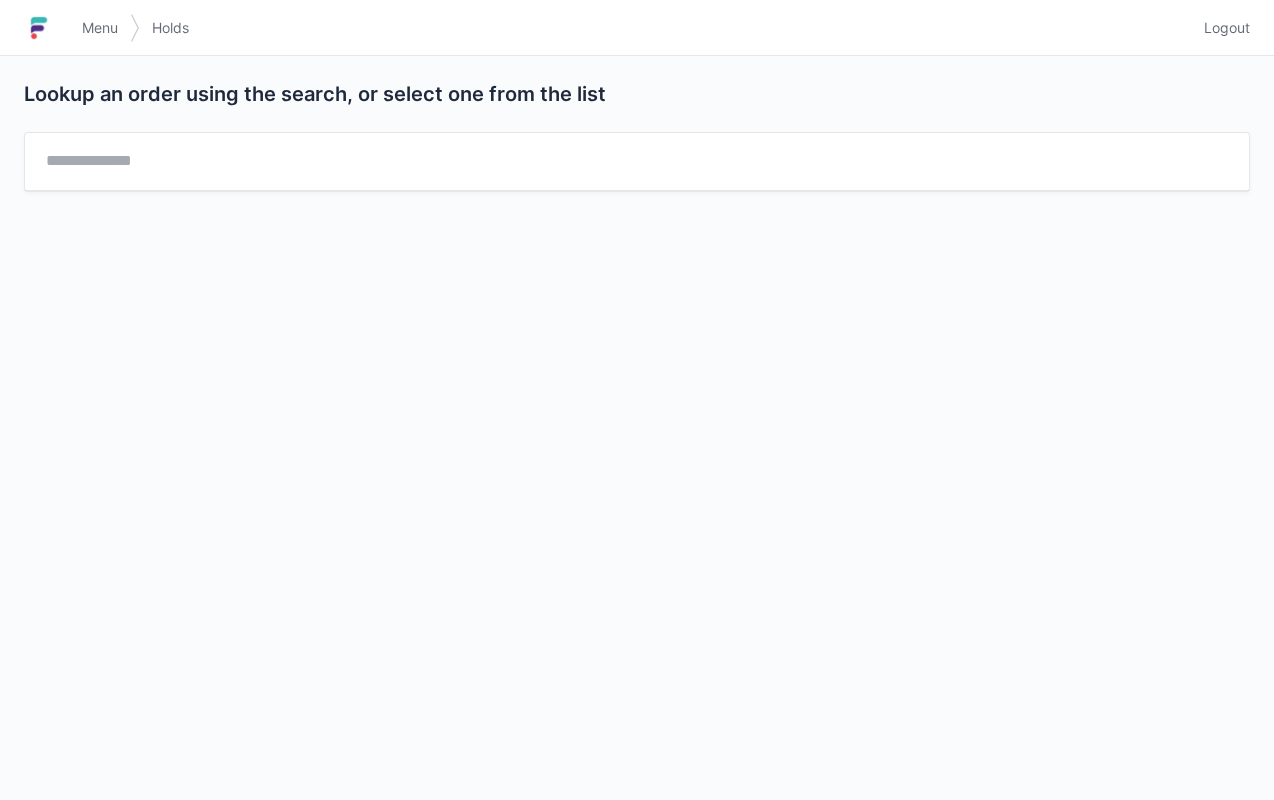 click on "Logout" at bounding box center (1227, 28) 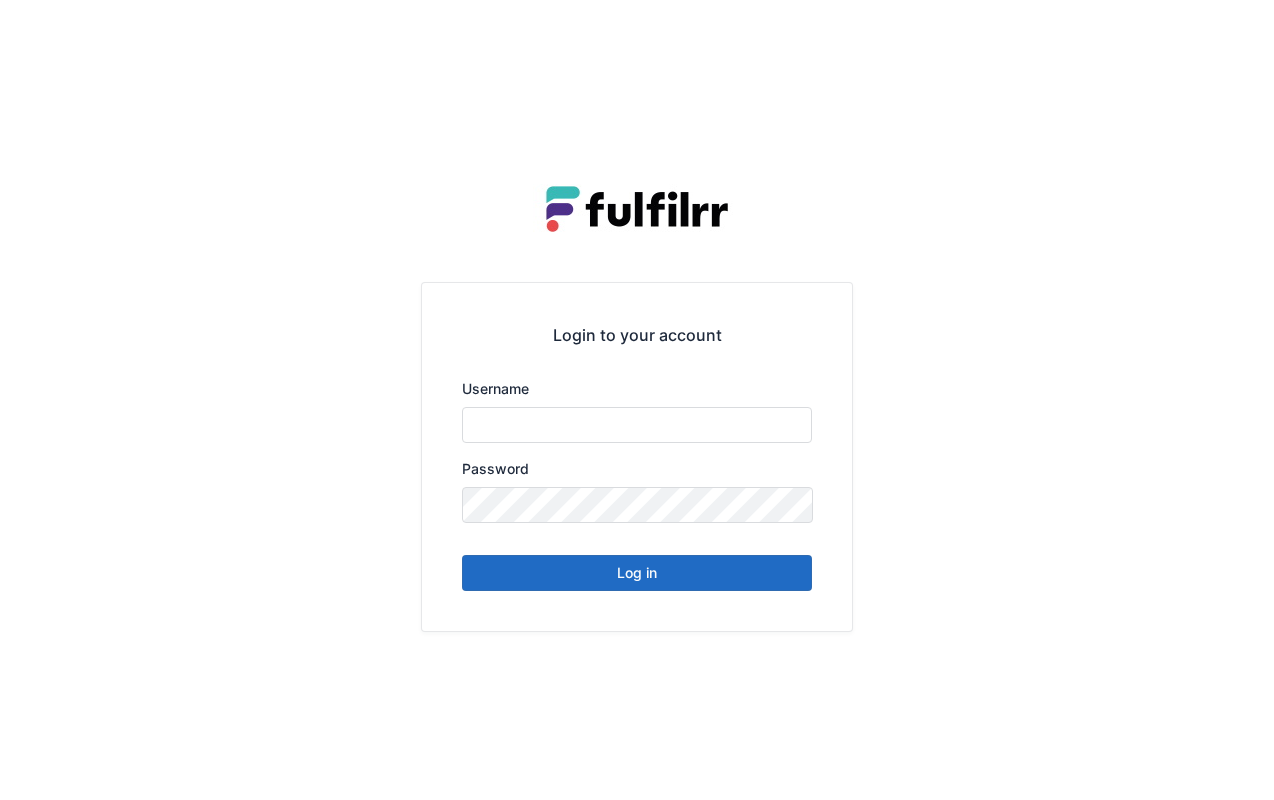 scroll, scrollTop: 0, scrollLeft: 0, axis: both 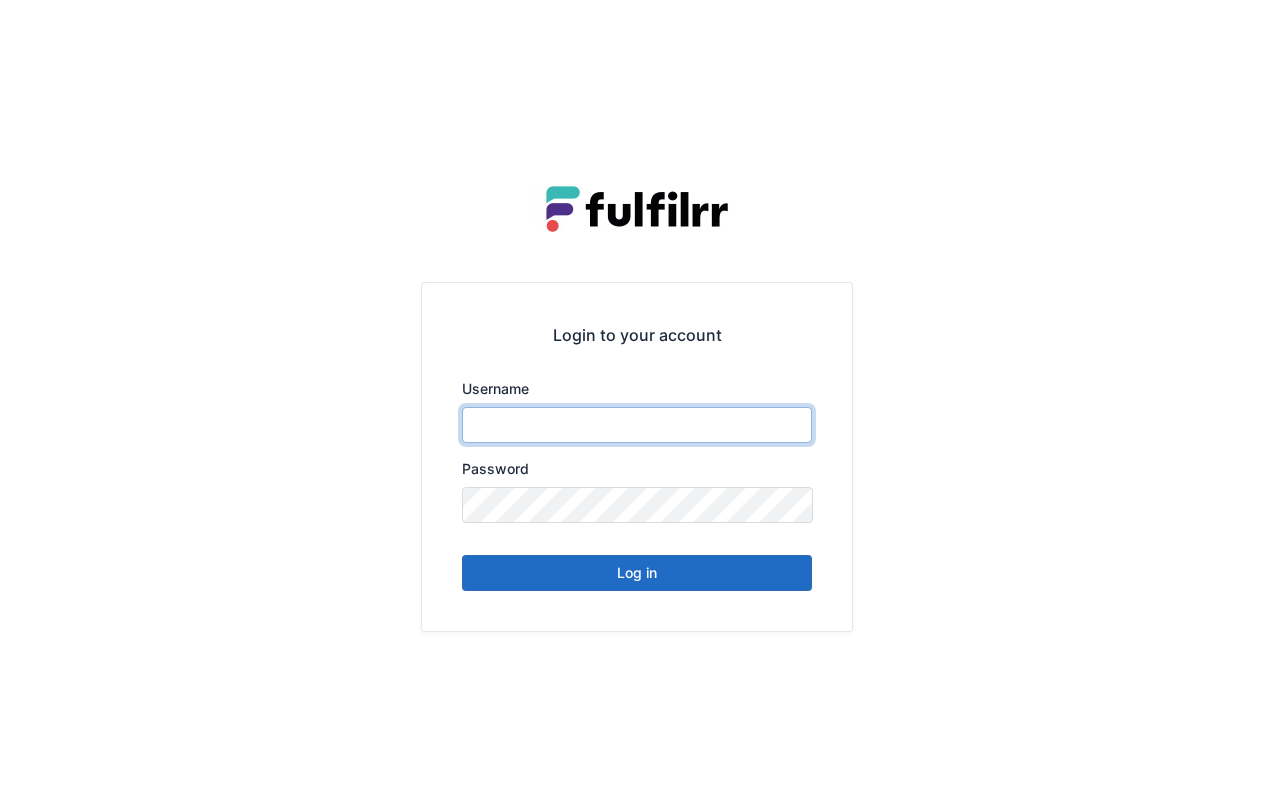 type on "******" 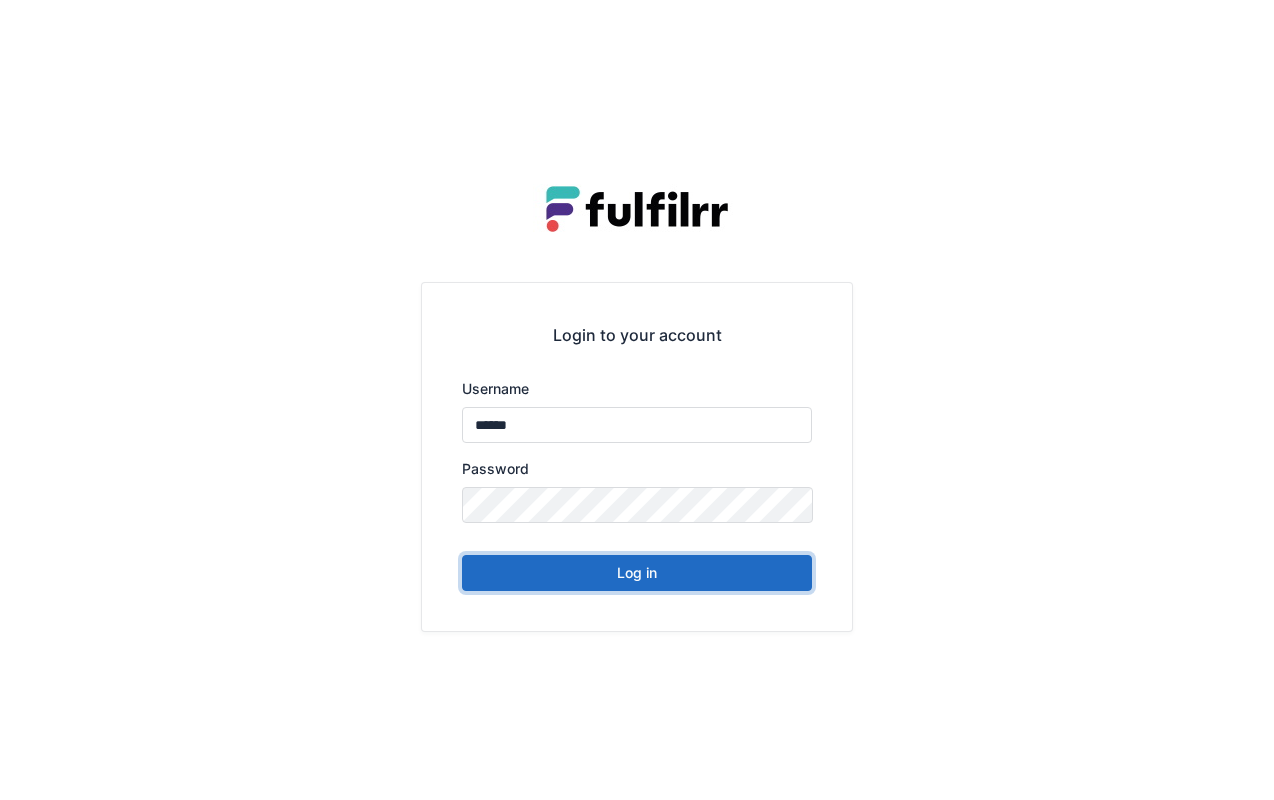 click on "Log in" at bounding box center [637, 573] 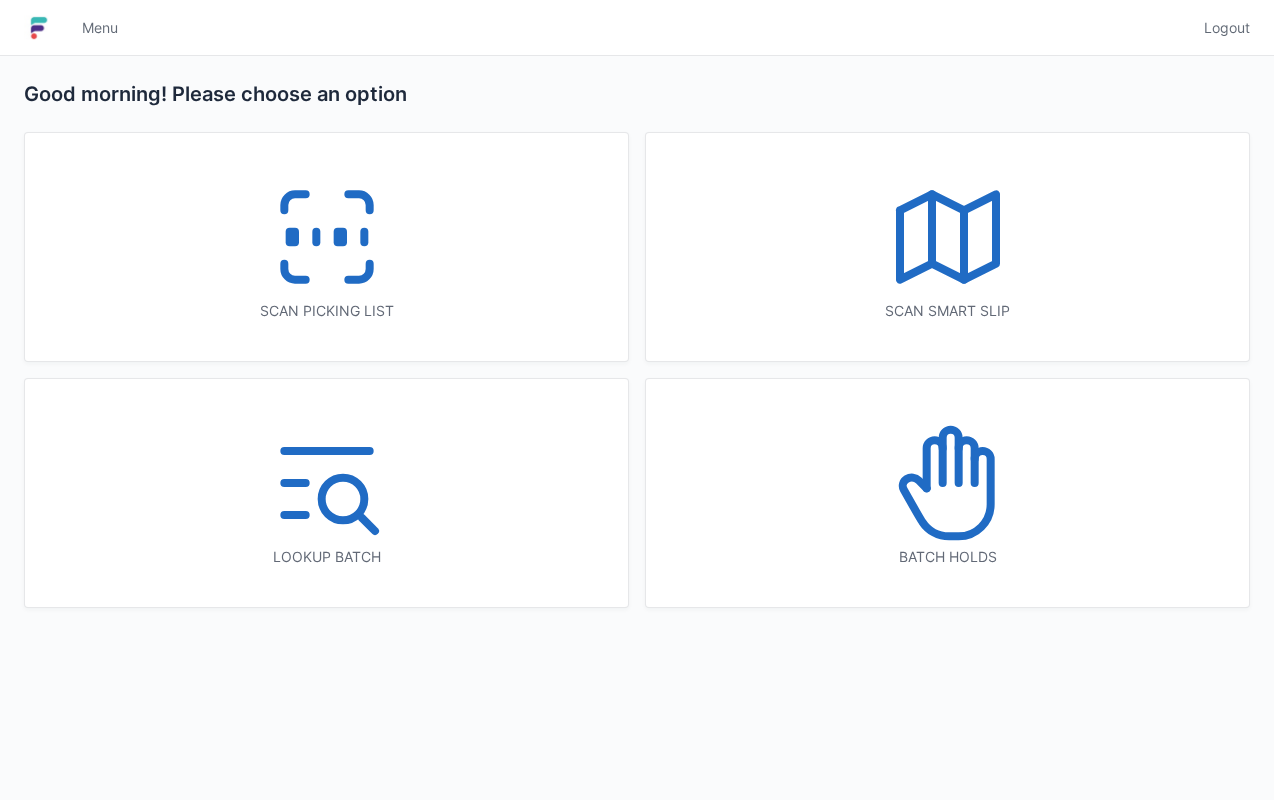 scroll, scrollTop: 0, scrollLeft: 0, axis: both 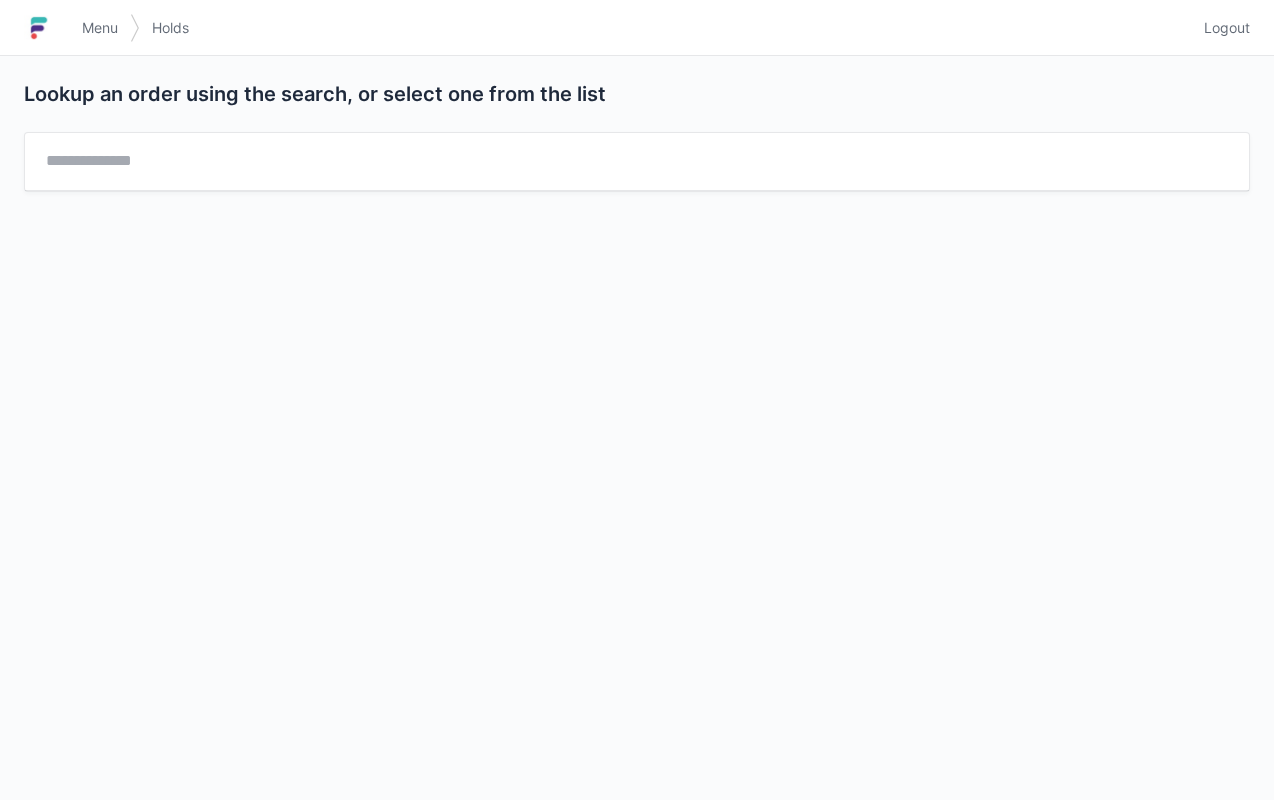 click on "Menu" at bounding box center [100, 28] 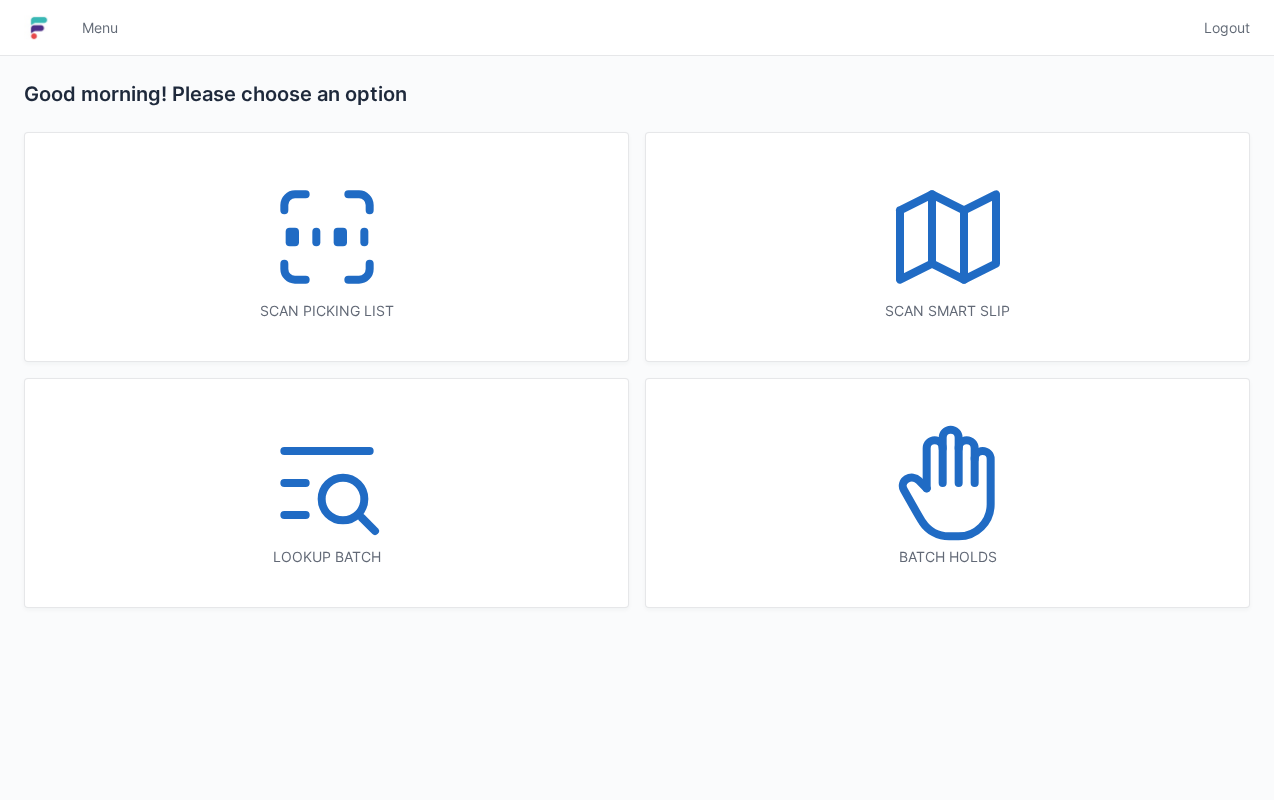 scroll, scrollTop: 0, scrollLeft: 0, axis: both 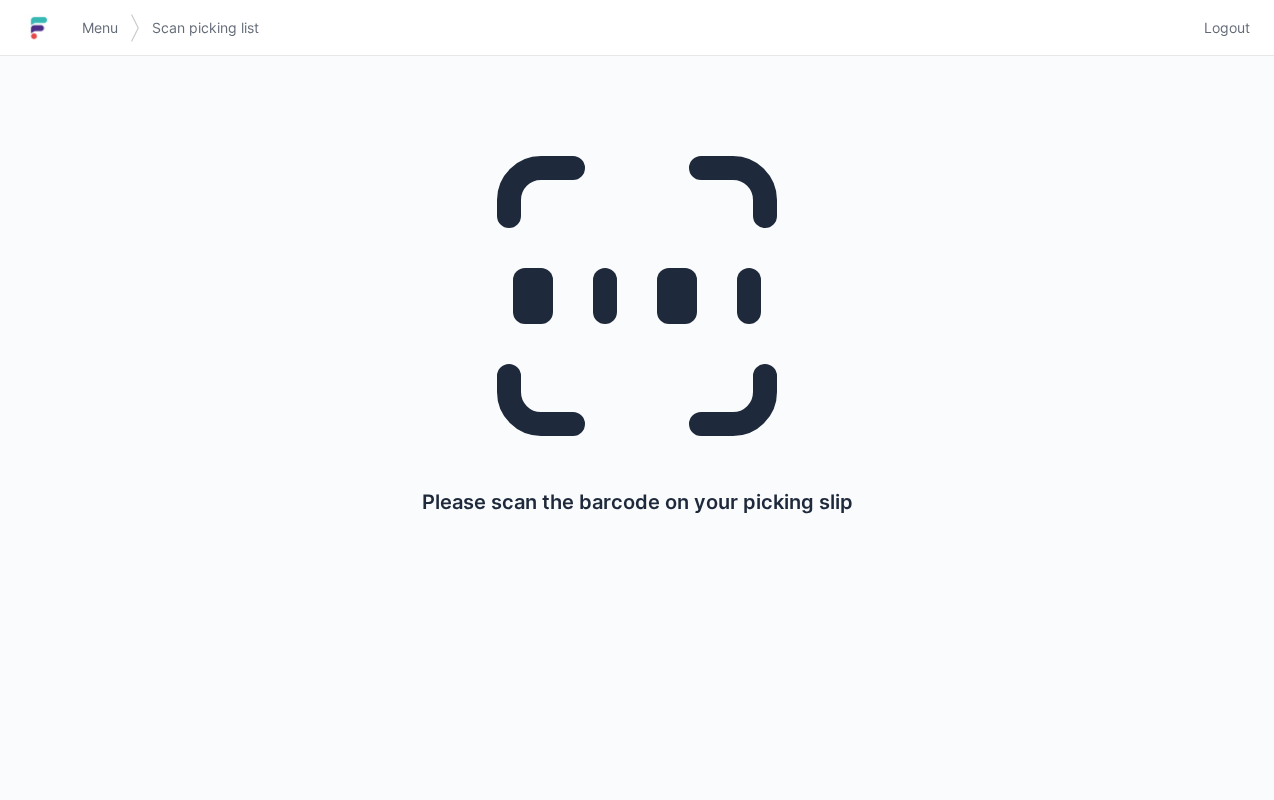 click on "Menu" at bounding box center [100, 28] 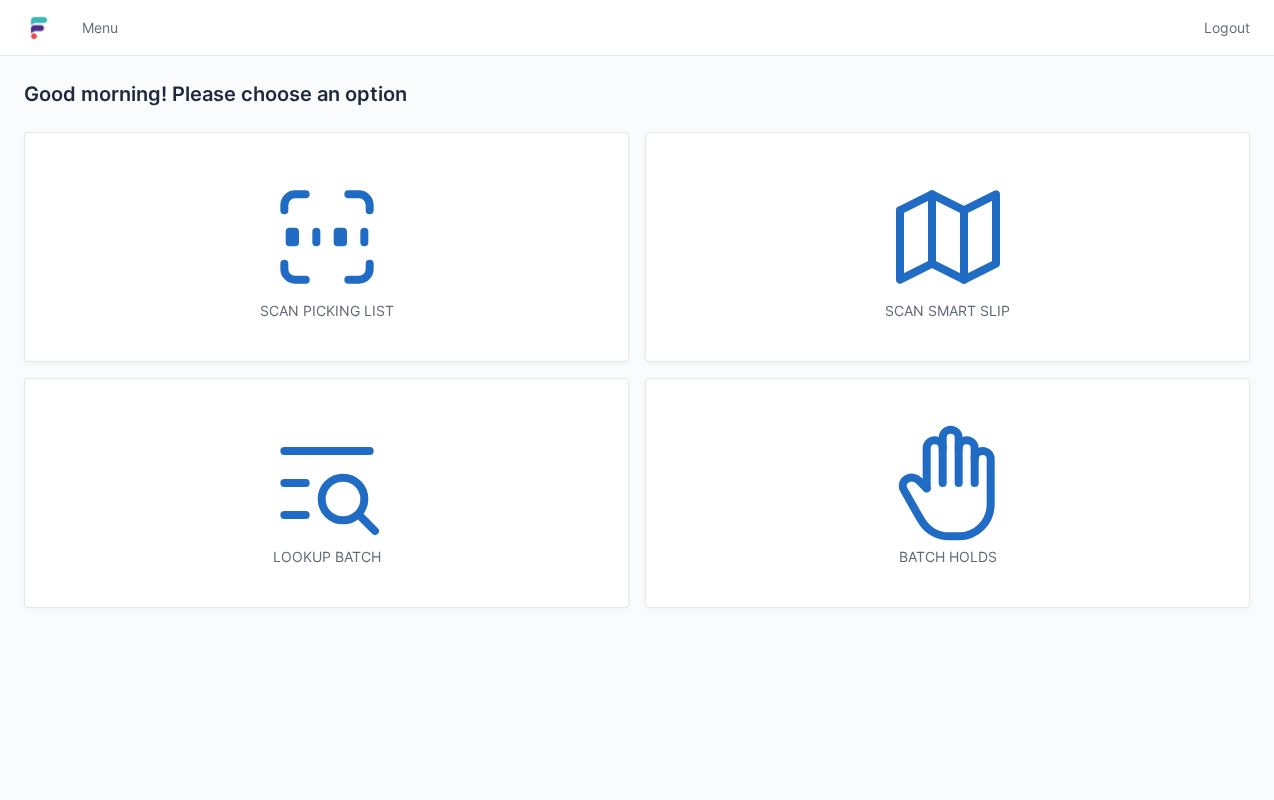 scroll, scrollTop: 0, scrollLeft: 0, axis: both 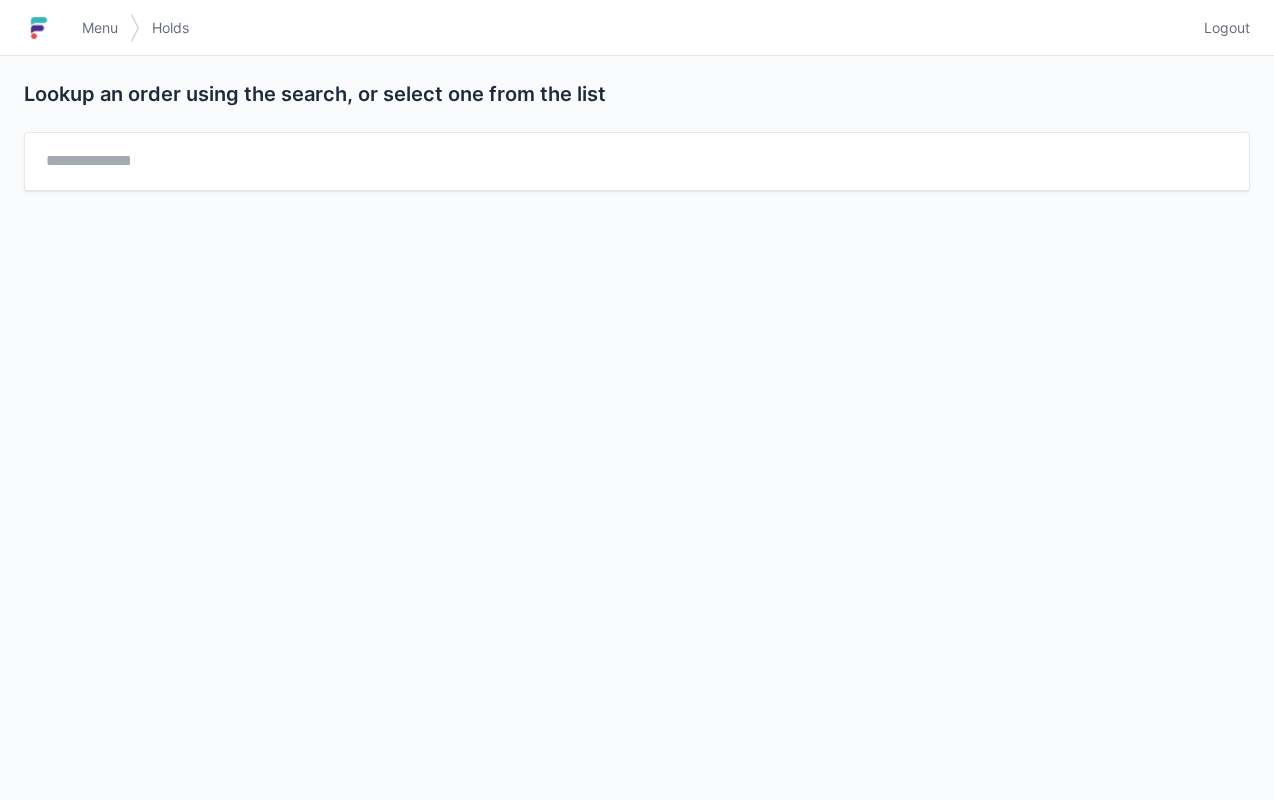 click on "Logout" at bounding box center (1227, 28) 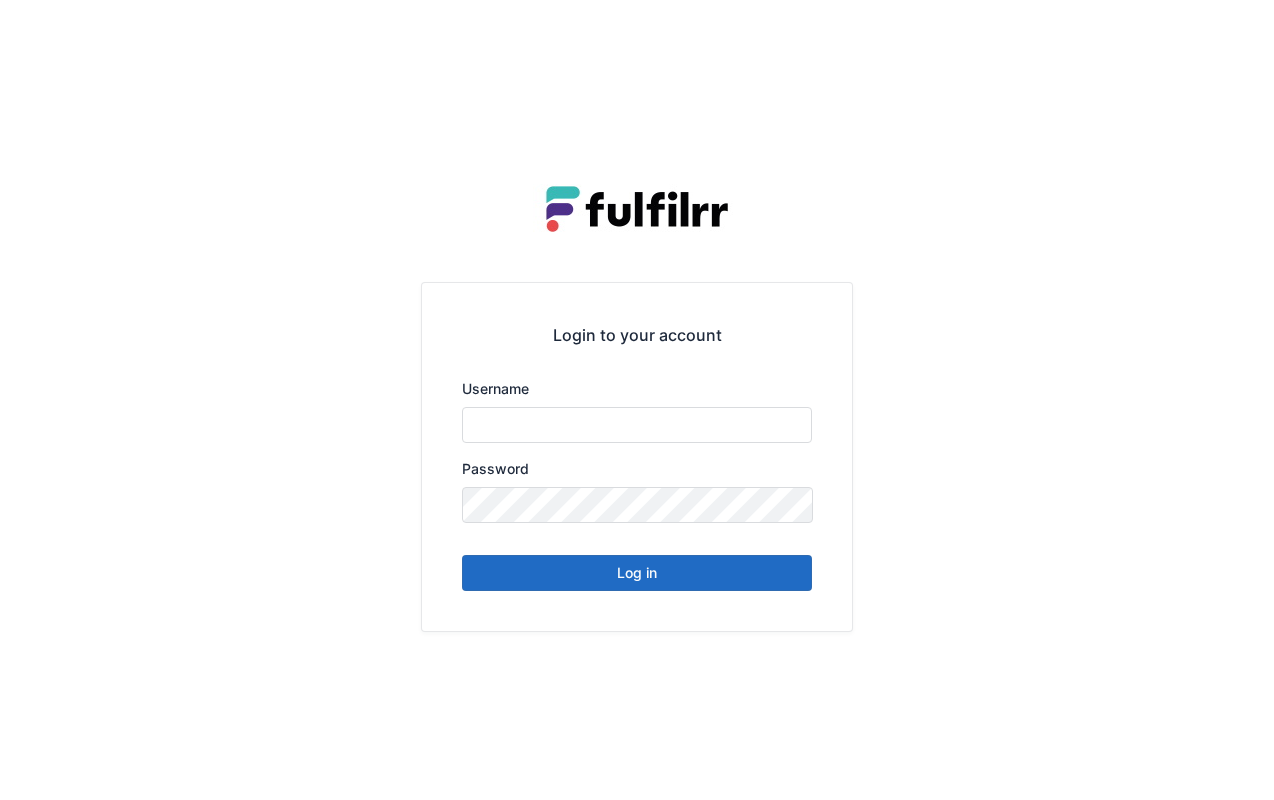 scroll, scrollTop: 0, scrollLeft: 0, axis: both 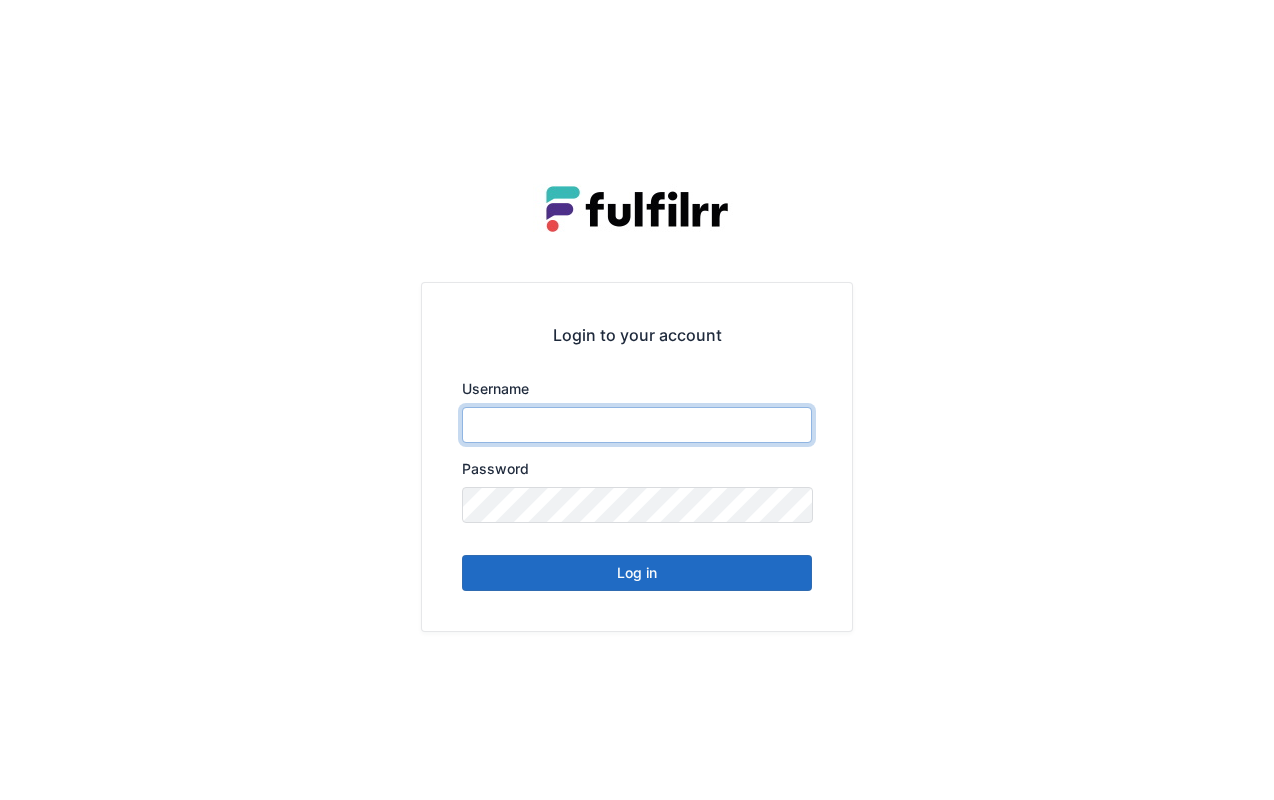 type on "******" 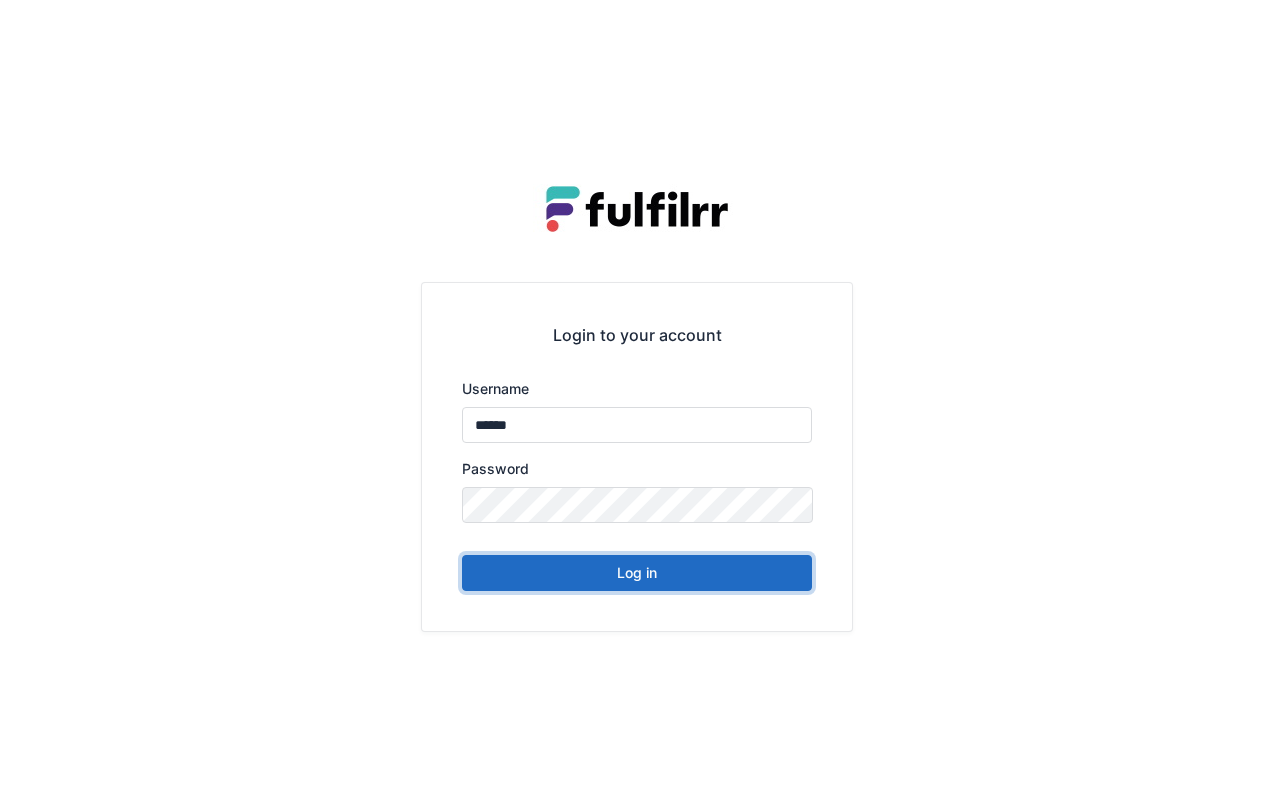 click on "Log in" at bounding box center (637, 573) 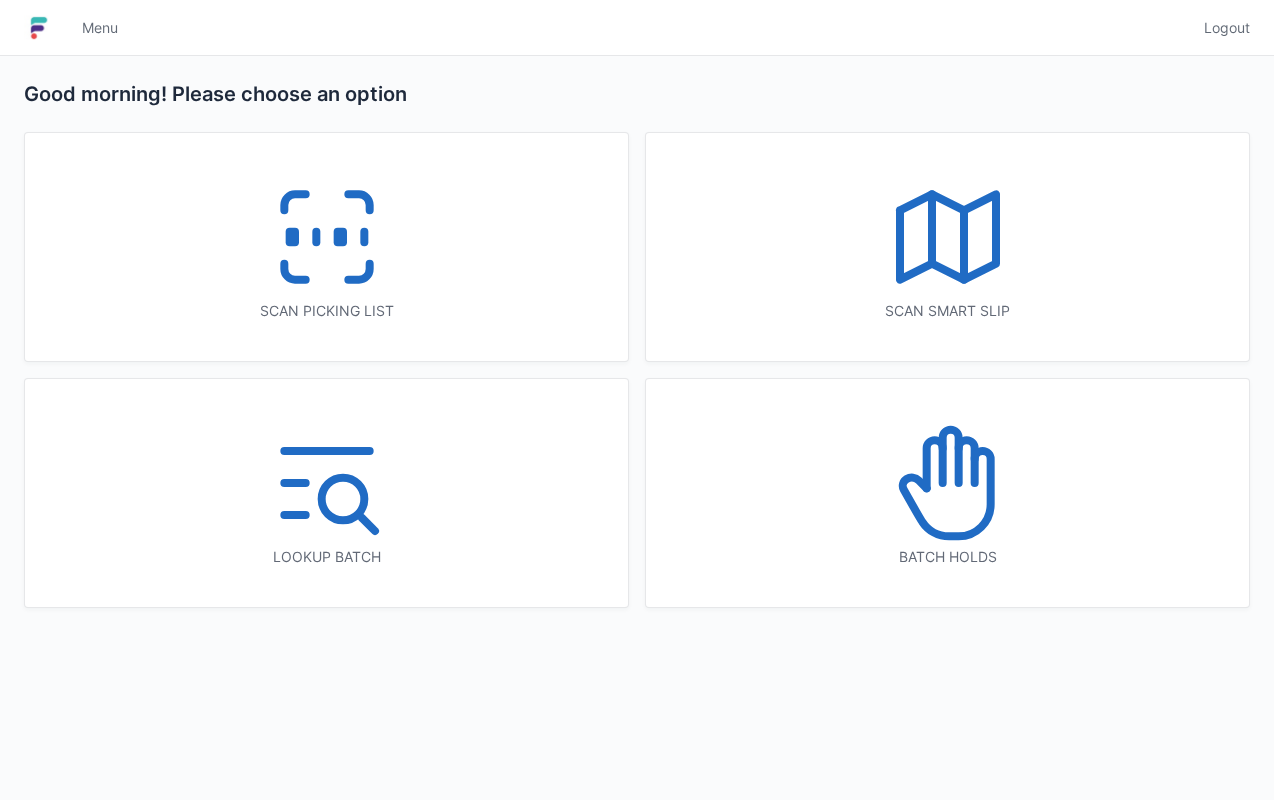 scroll, scrollTop: 0, scrollLeft: 0, axis: both 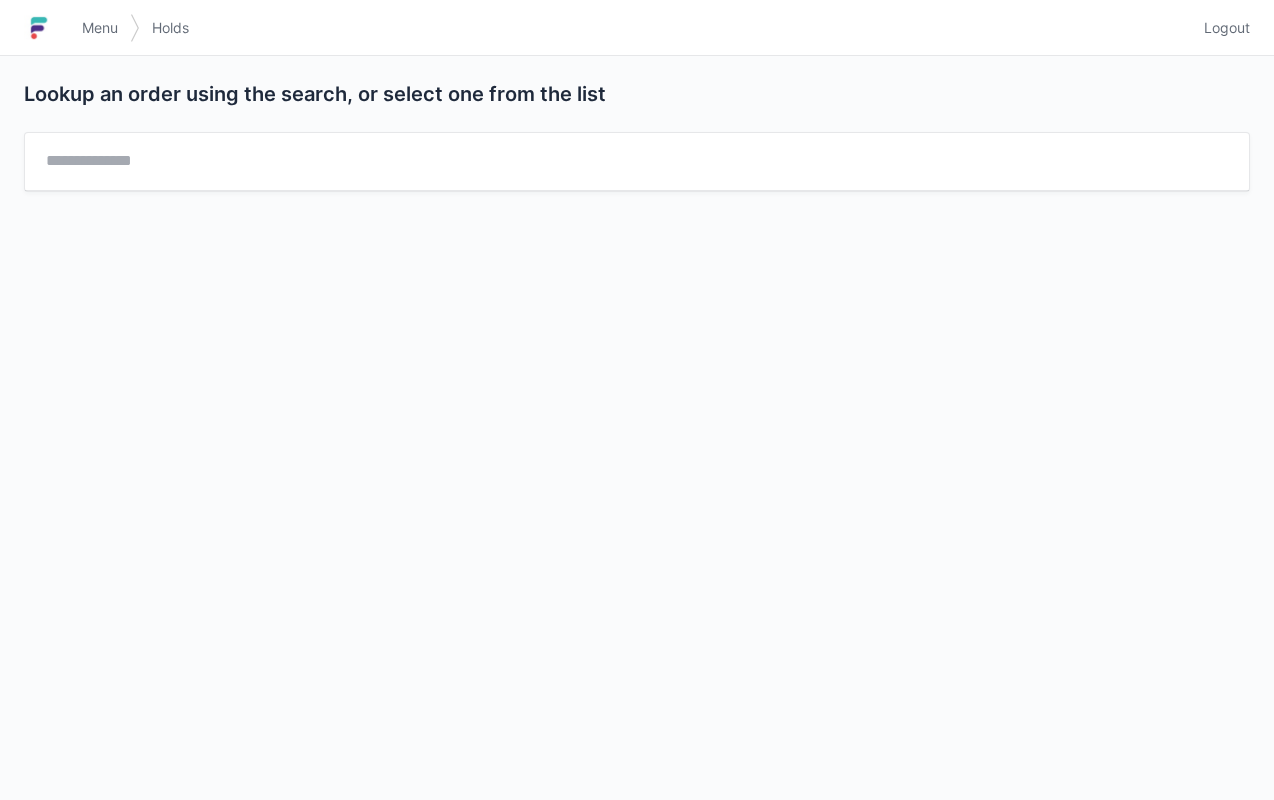 click on "Logout" at bounding box center (1227, 28) 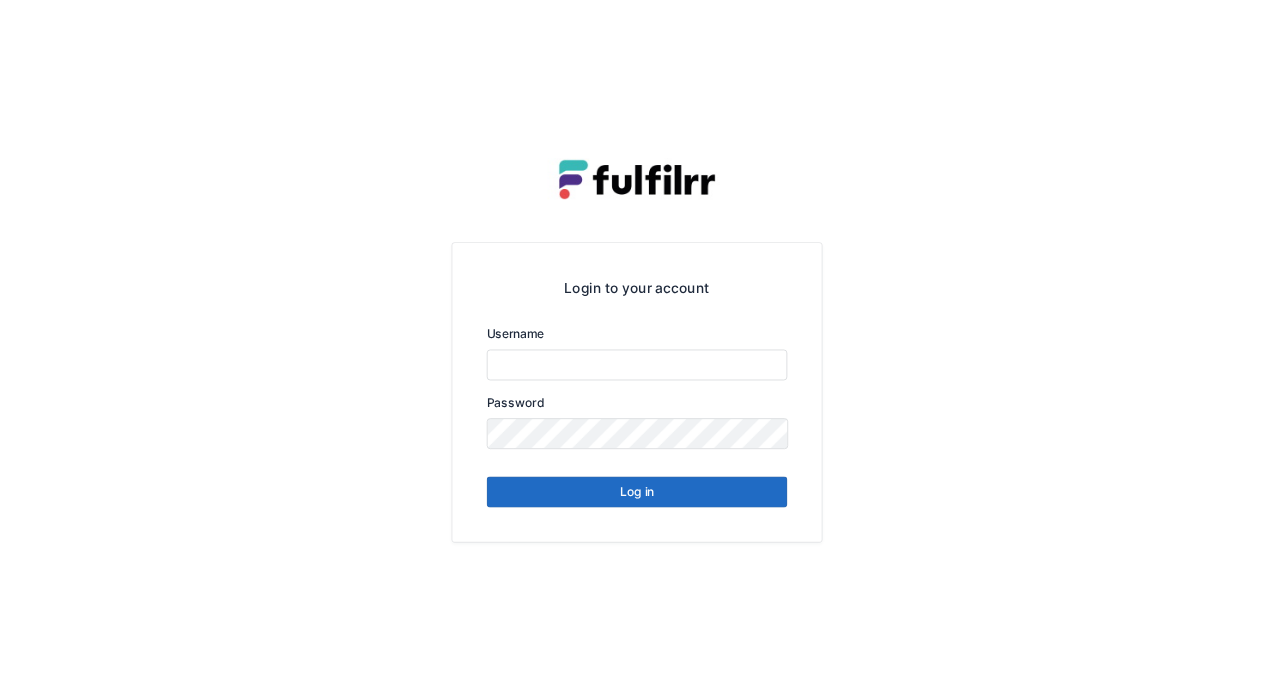scroll, scrollTop: 0, scrollLeft: 0, axis: both 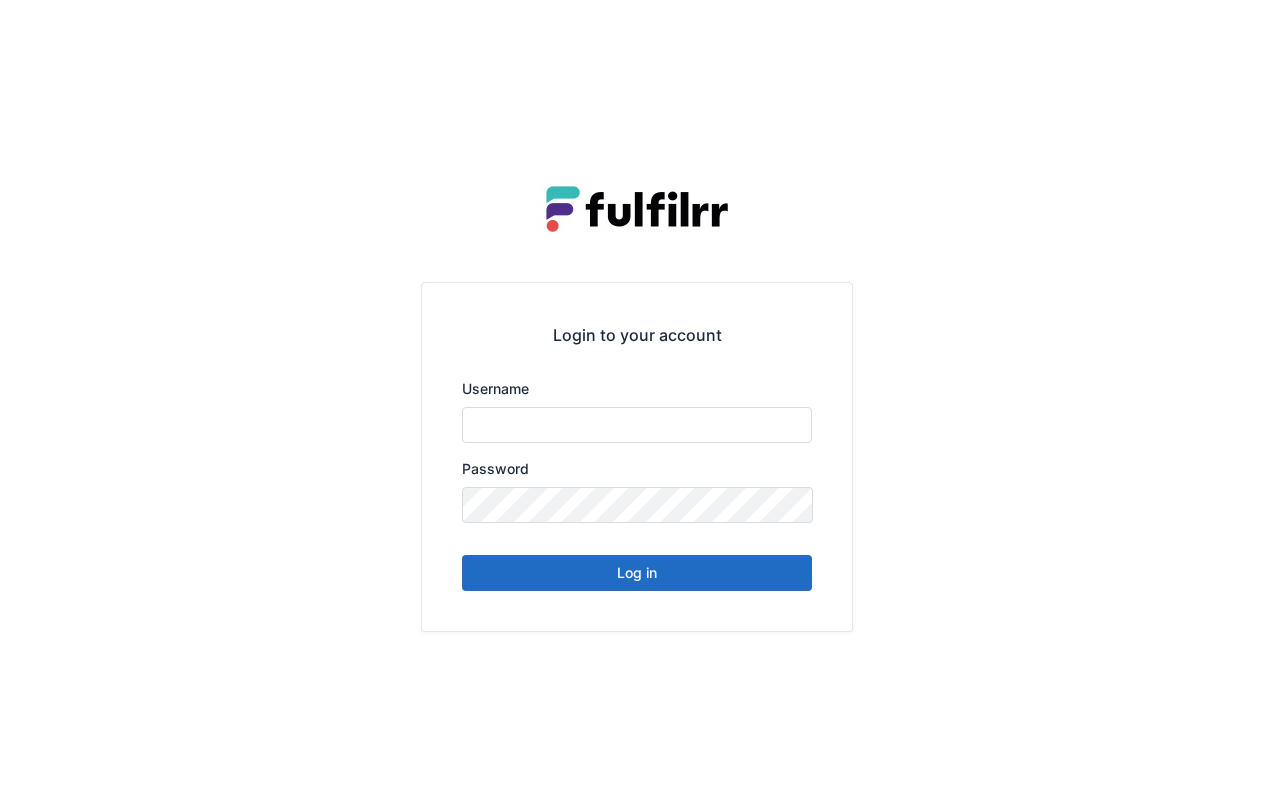 type on "******" 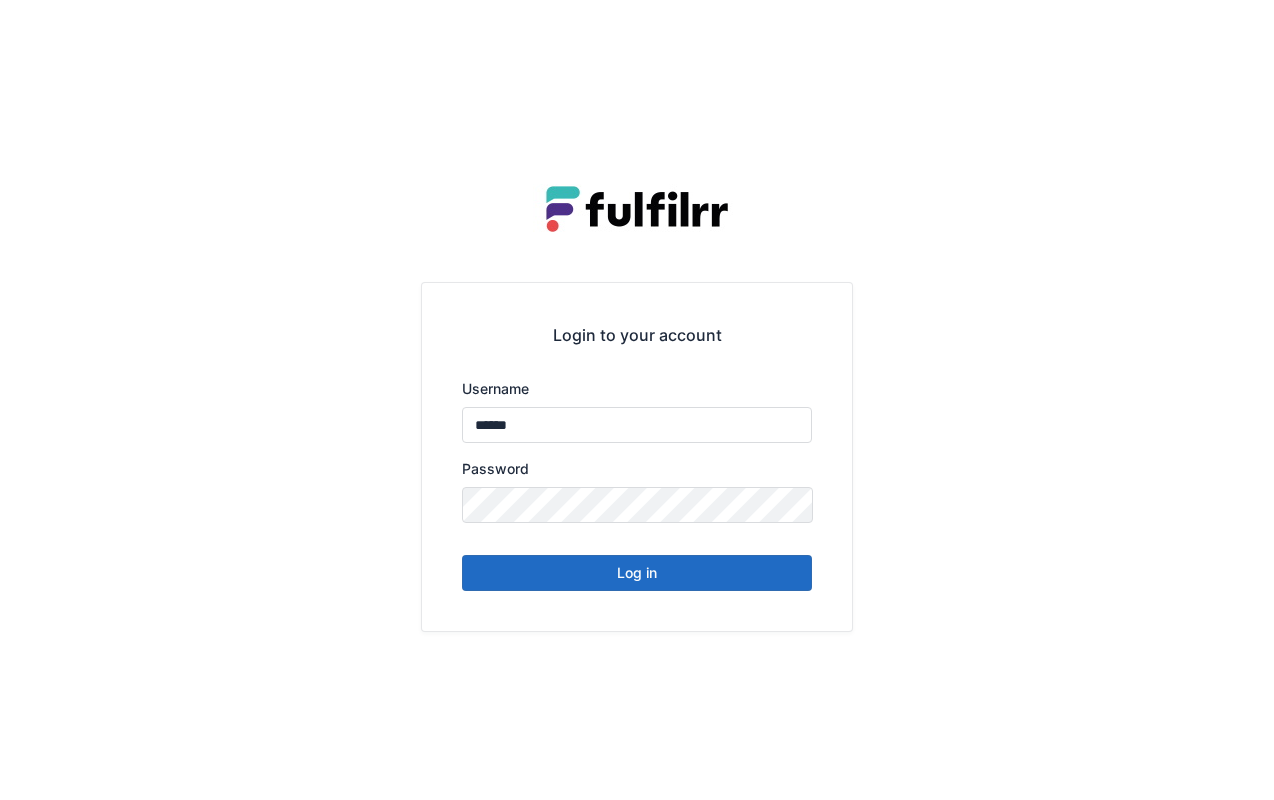 click on "Log in" at bounding box center (637, 573) 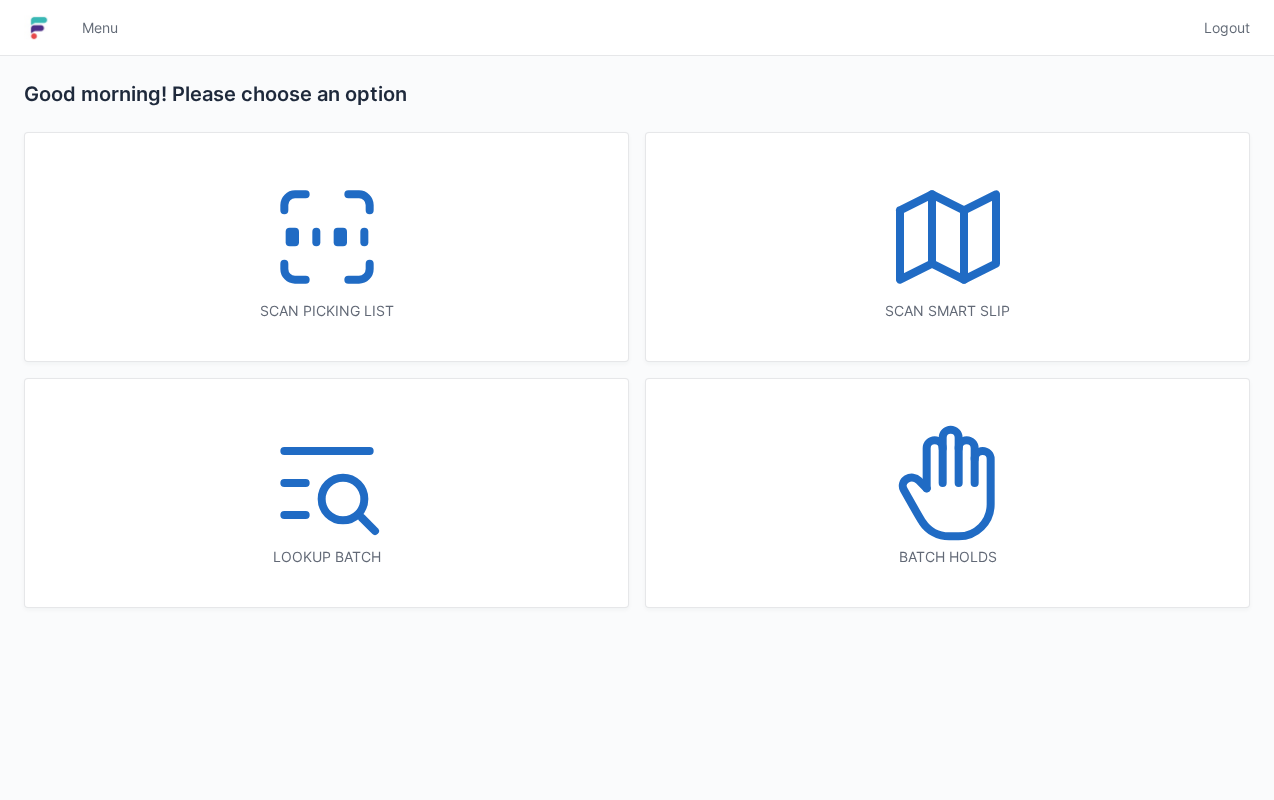 scroll, scrollTop: 0, scrollLeft: 0, axis: both 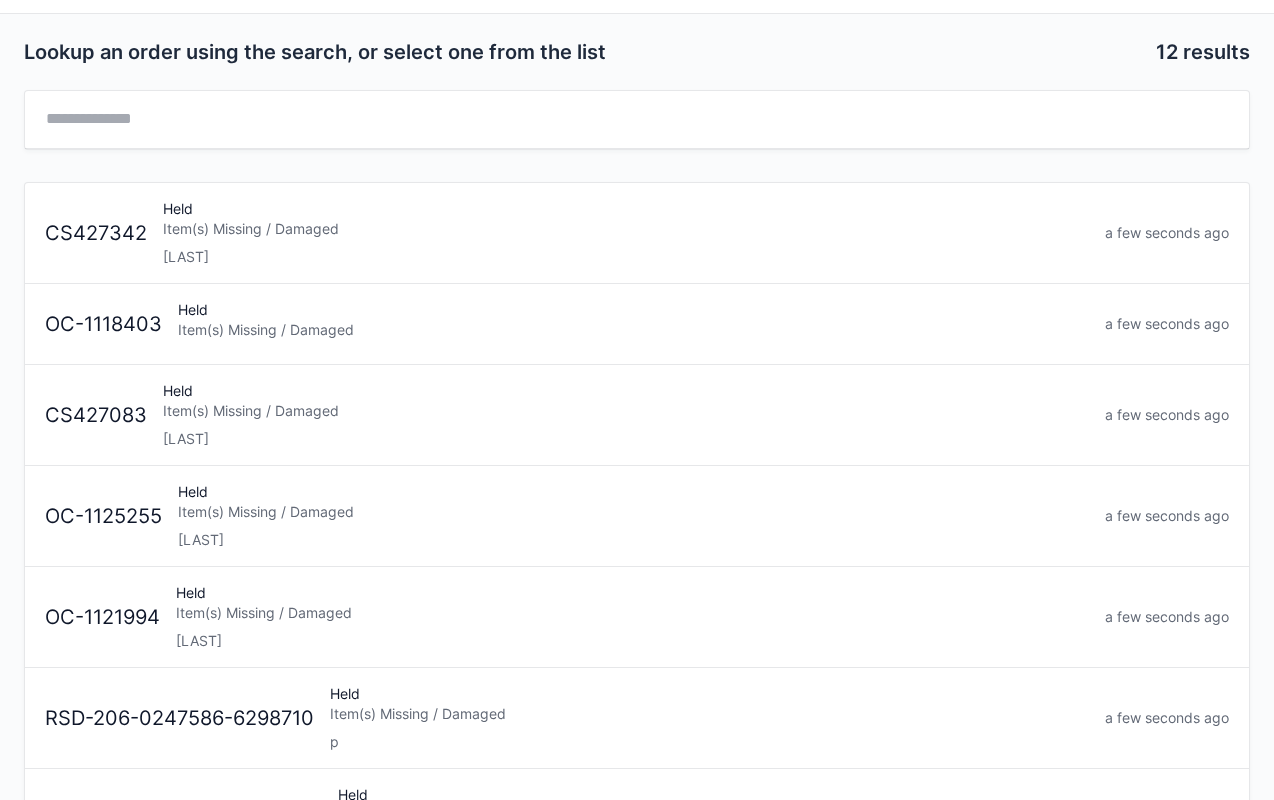 click on "Item(s) Missing / Damaged" at bounding box center [633, 512] 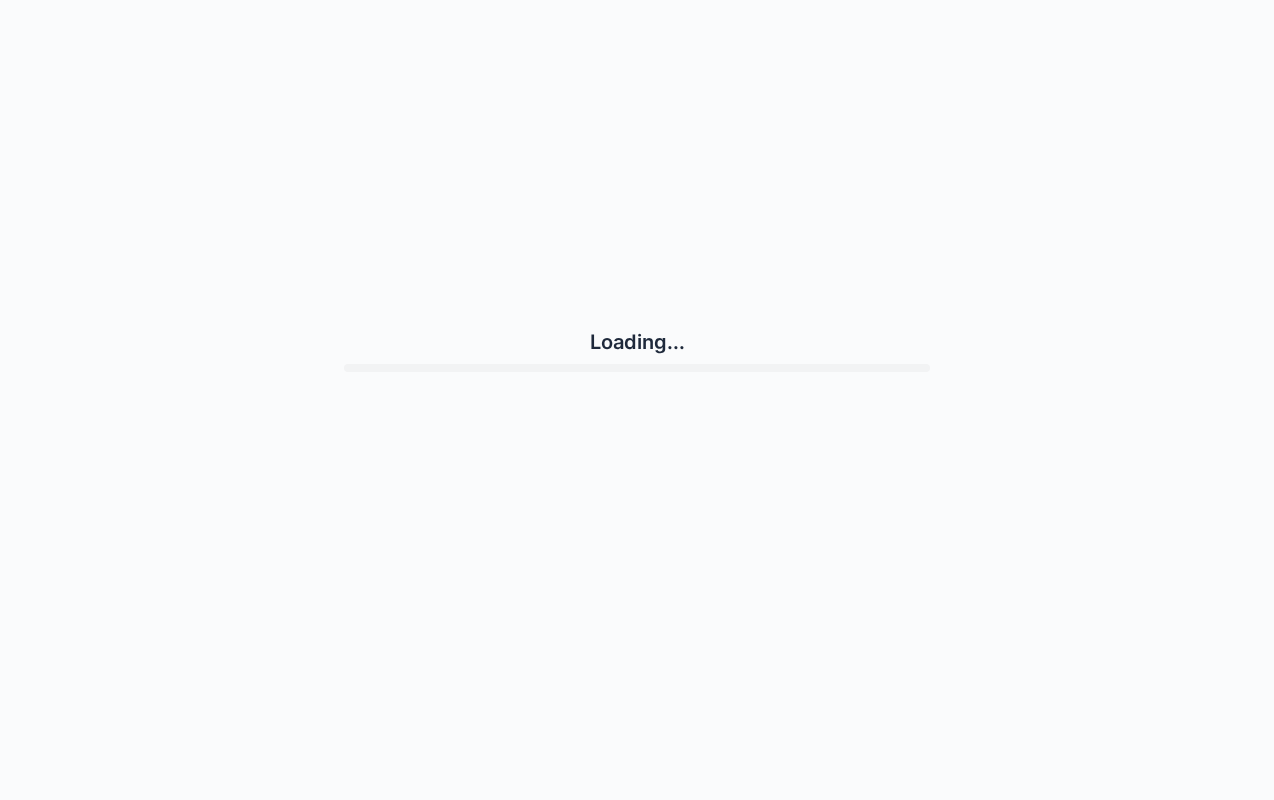 scroll, scrollTop: 0, scrollLeft: 0, axis: both 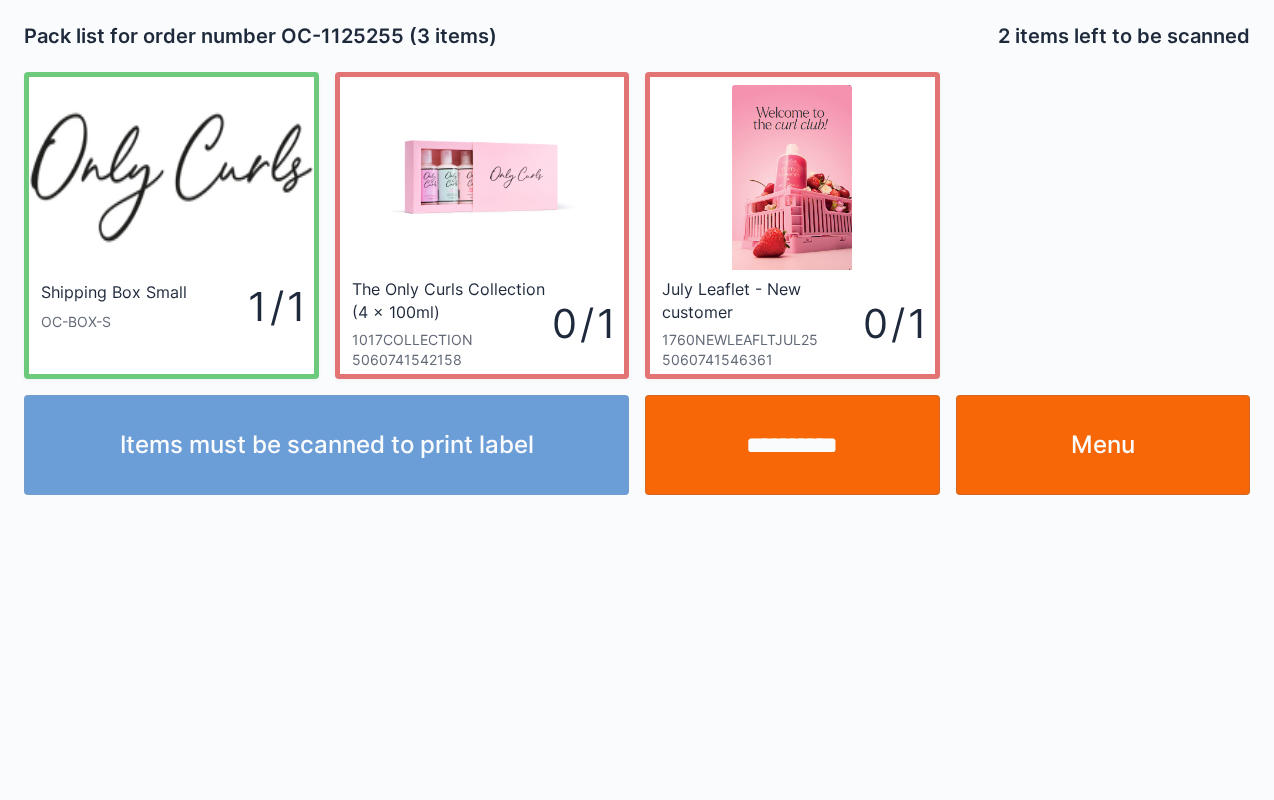 click on "Menu" at bounding box center [1103, 445] 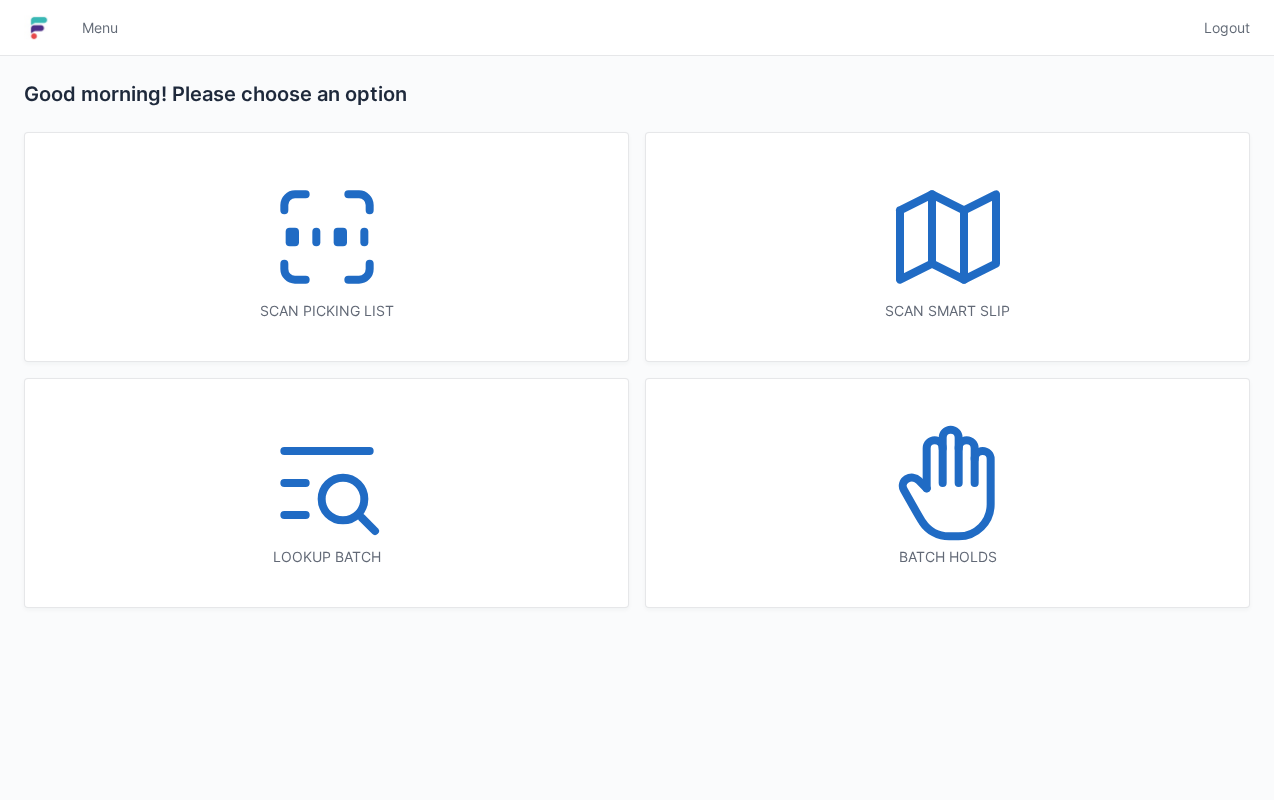 scroll, scrollTop: 0, scrollLeft: 0, axis: both 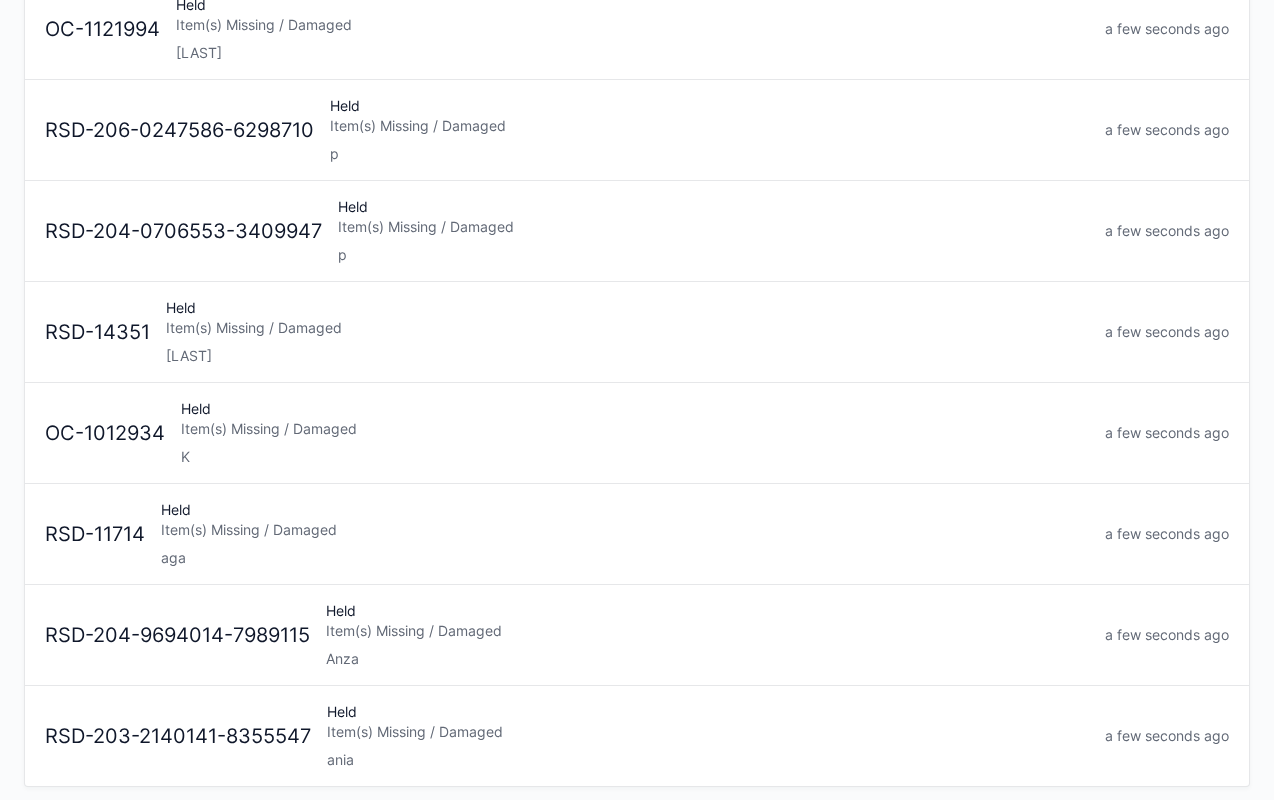 click on "Item(s) Missing / Damaged" at bounding box center (635, 429) 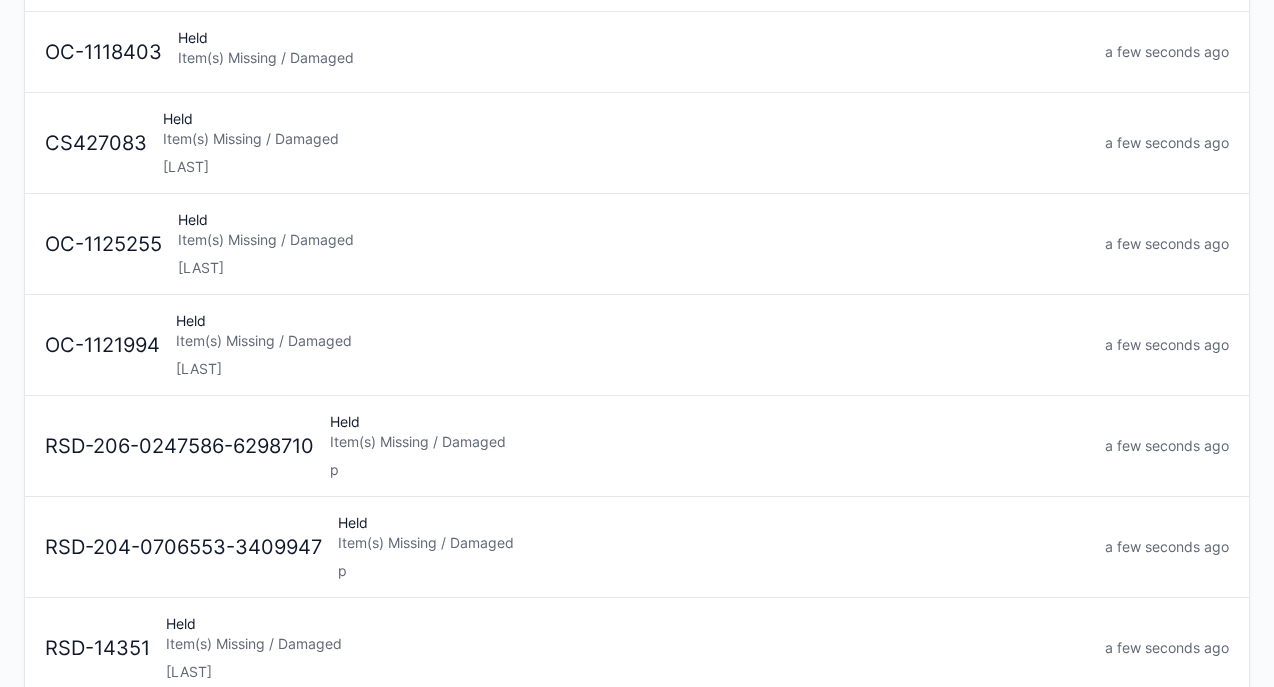 scroll, scrollTop: 358, scrollLeft: 0, axis: vertical 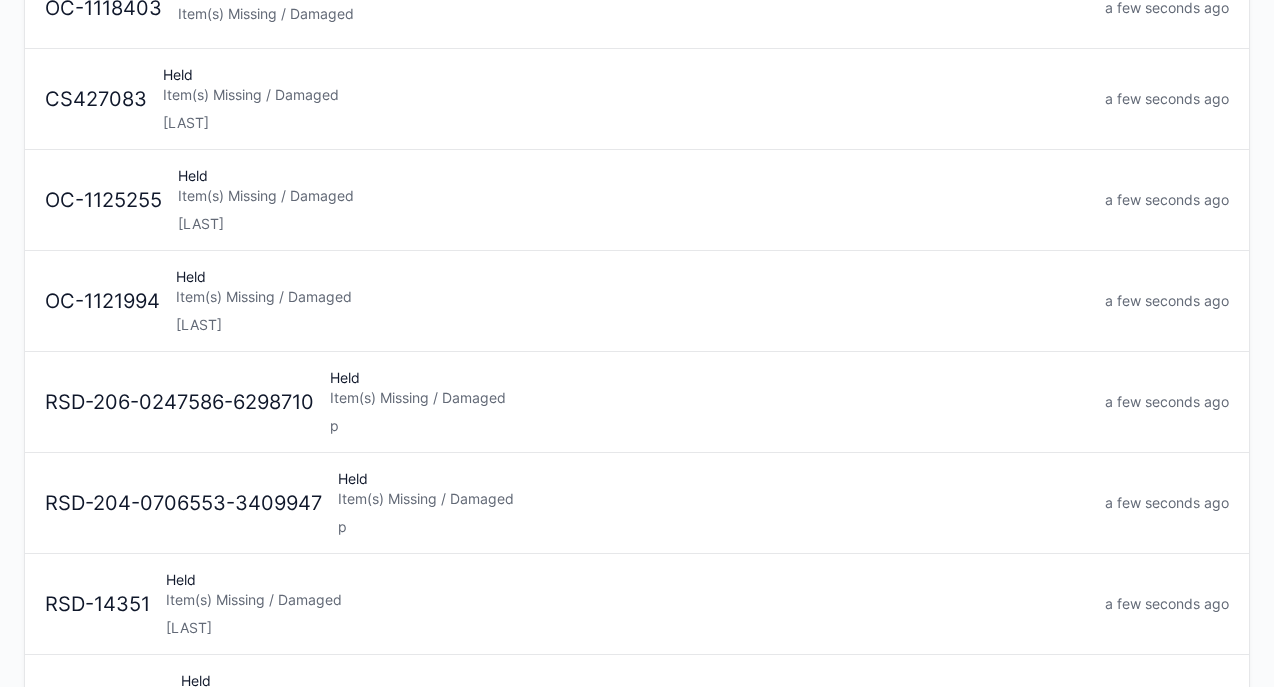 click on "Item(s) Missing / Damaged" at bounding box center (632, 297) 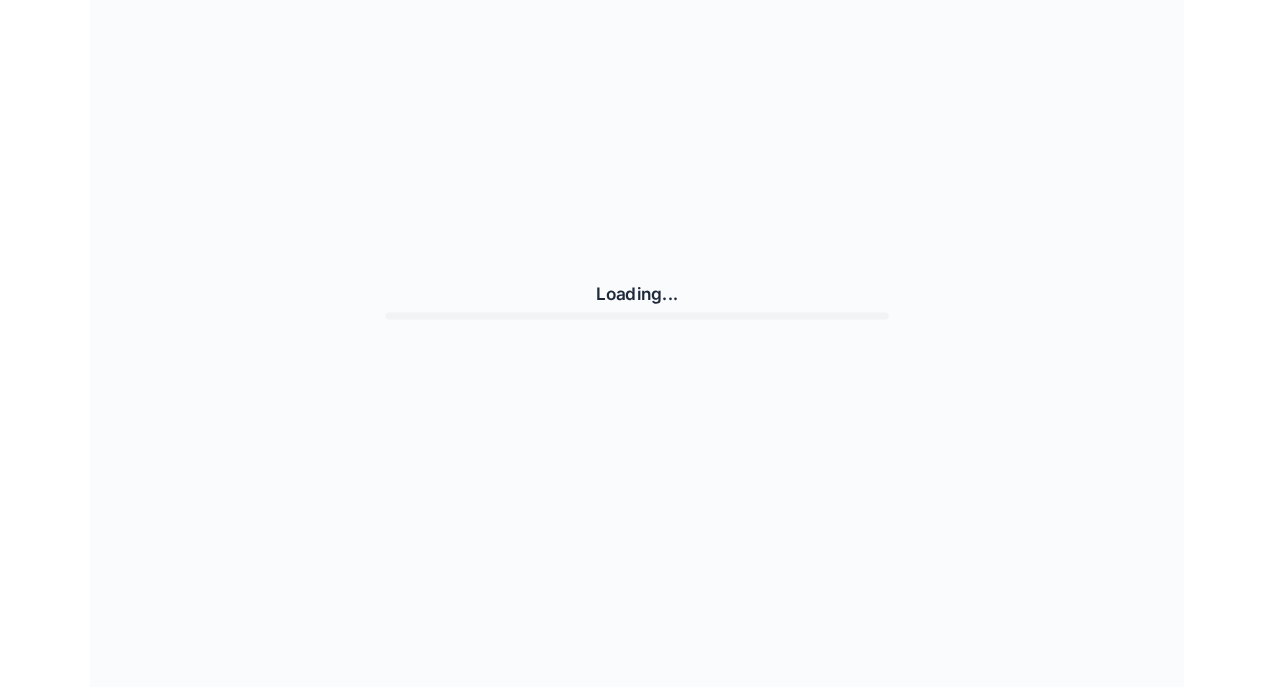 scroll, scrollTop: 0, scrollLeft: 0, axis: both 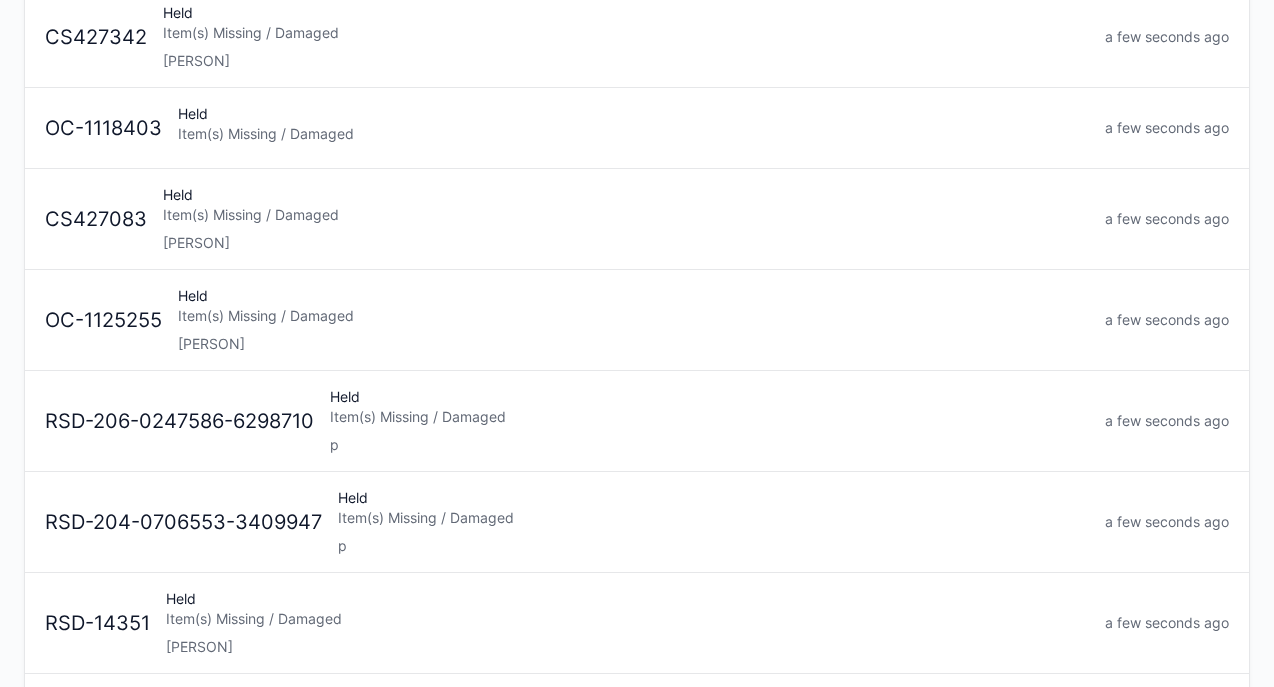 click on "Item(s) Missing / Damaged" at bounding box center [633, 316] 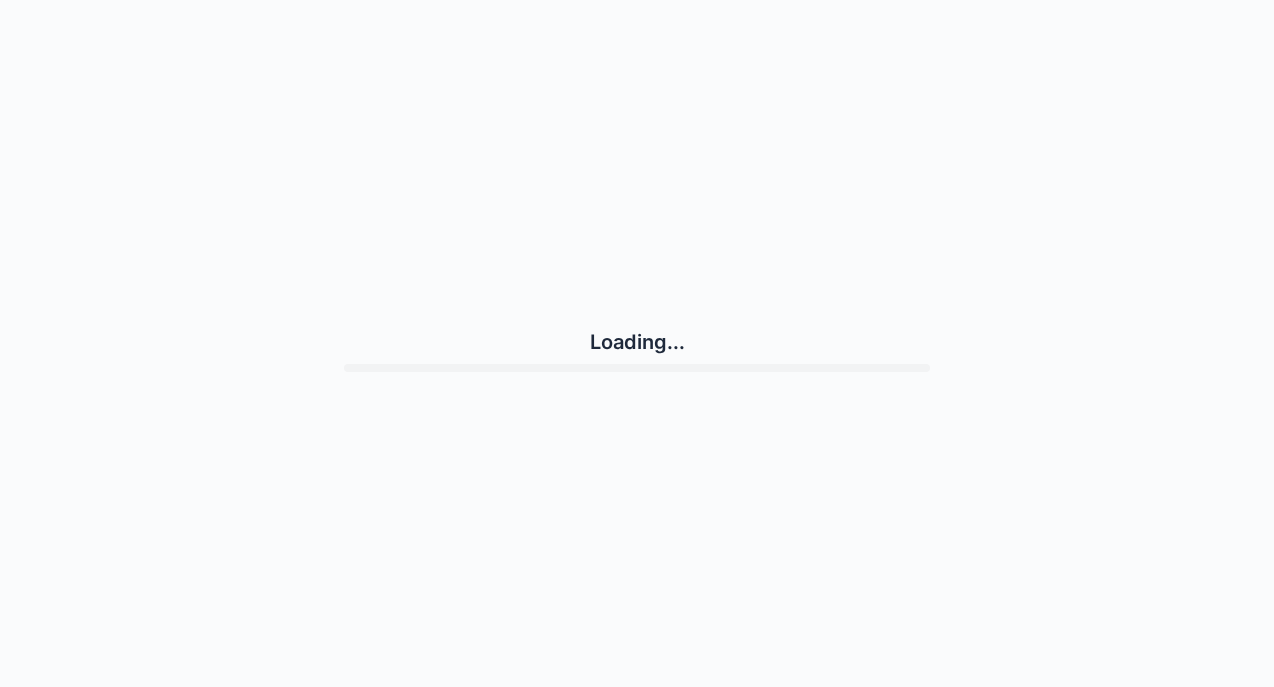scroll, scrollTop: 0, scrollLeft: 0, axis: both 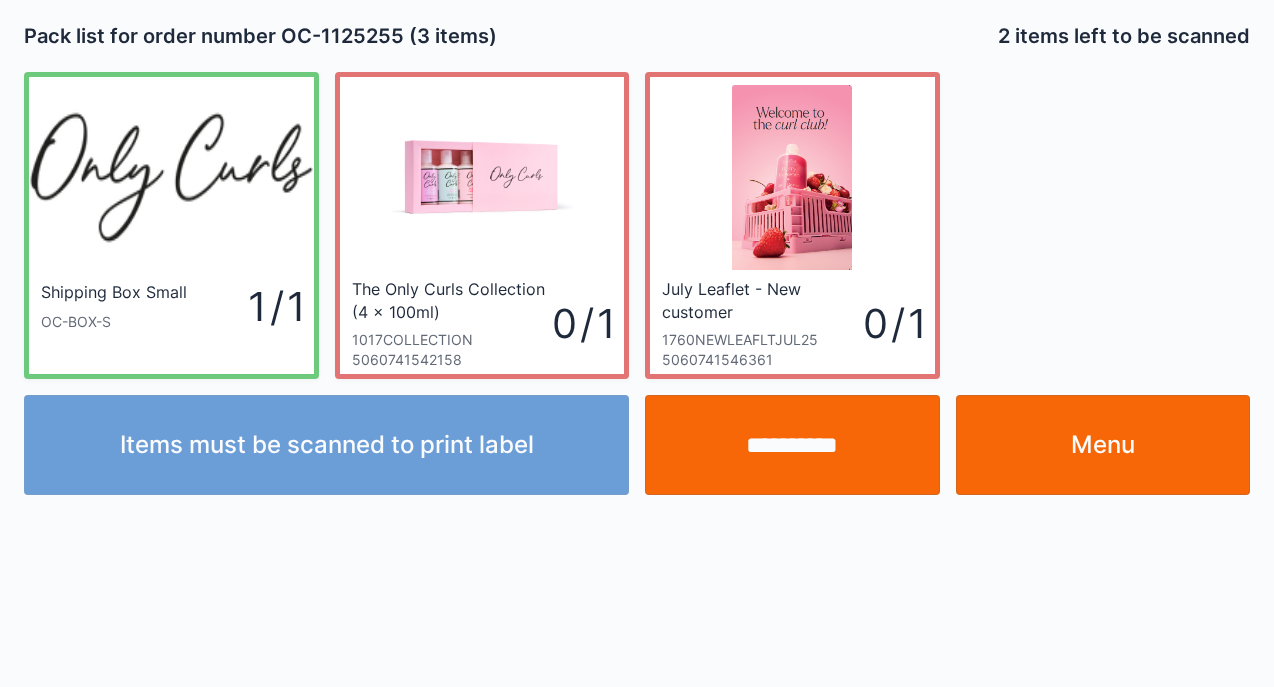click on "Menu" at bounding box center [1103, 445] 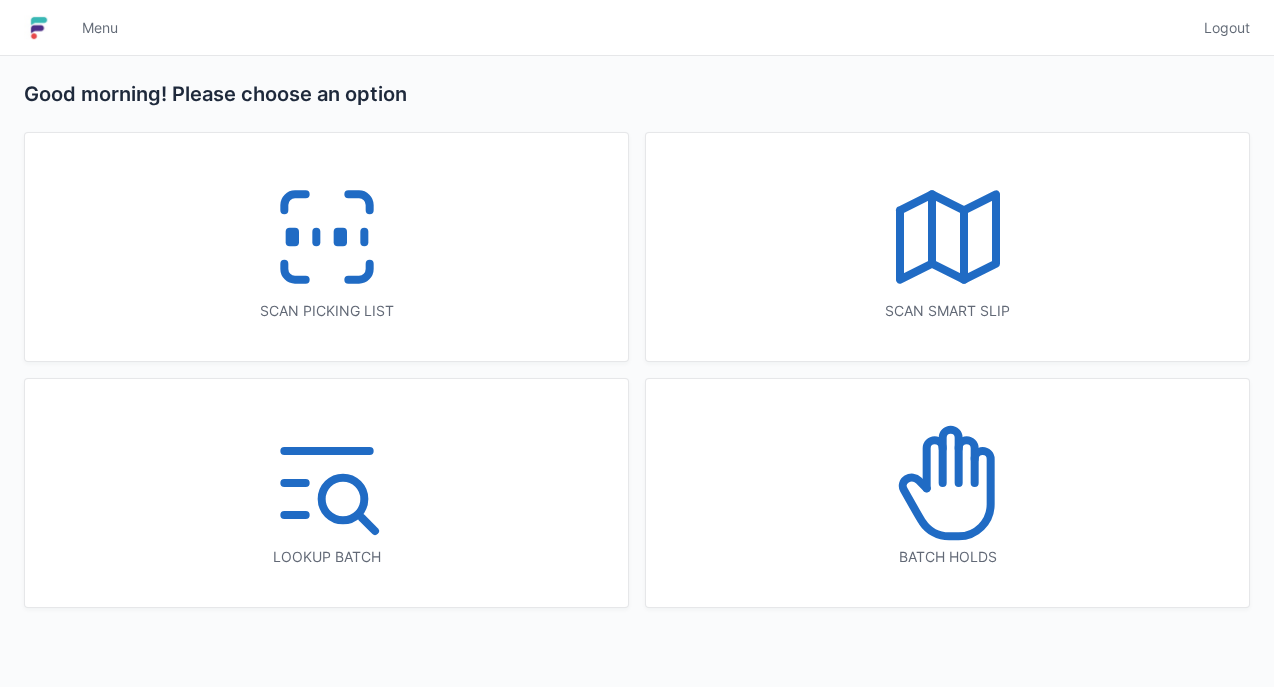 scroll, scrollTop: 0, scrollLeft: 0, axis: both 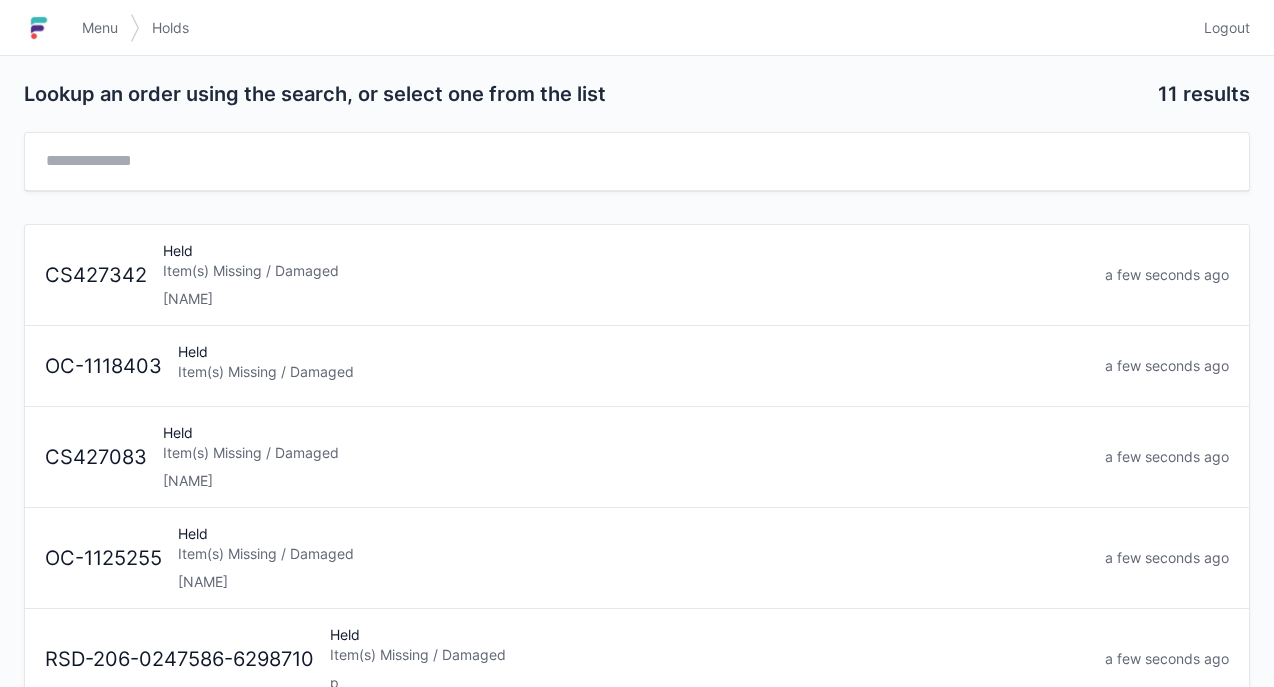 click on "Item(s) Missing / Damaged" at bounding box center (633, 554) 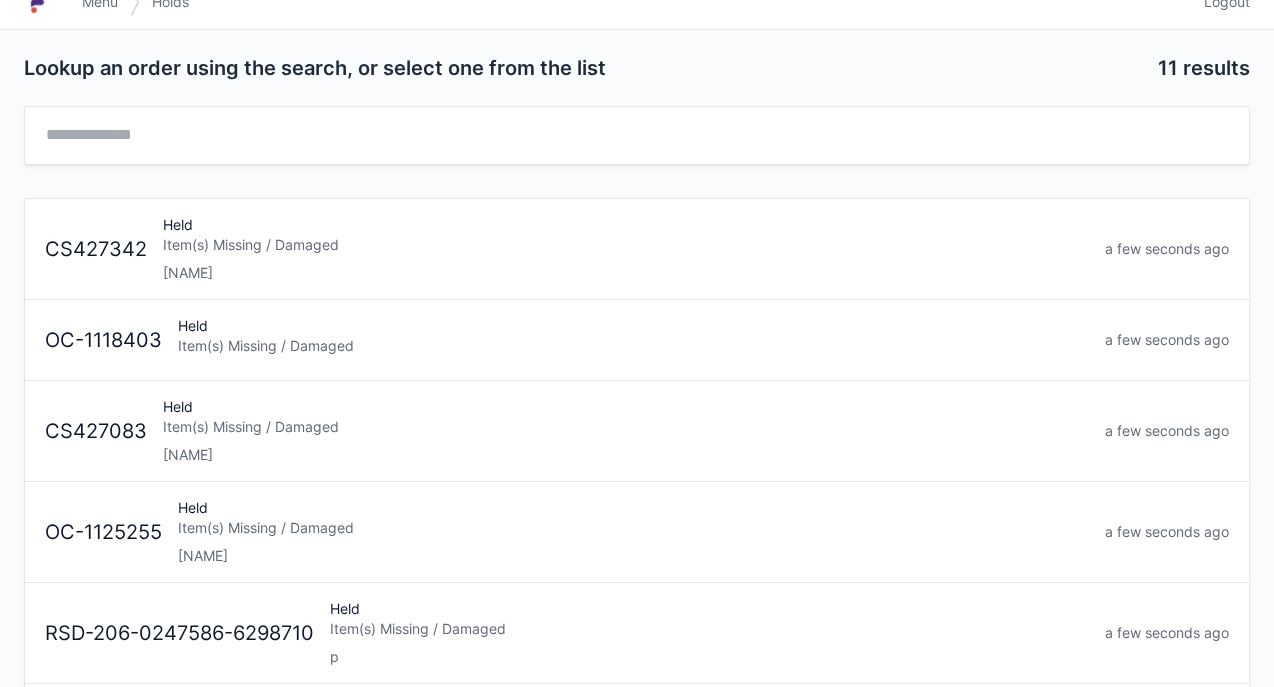 scroll, scrollTop: 32, scrollLeft: 0, axis: vertical 